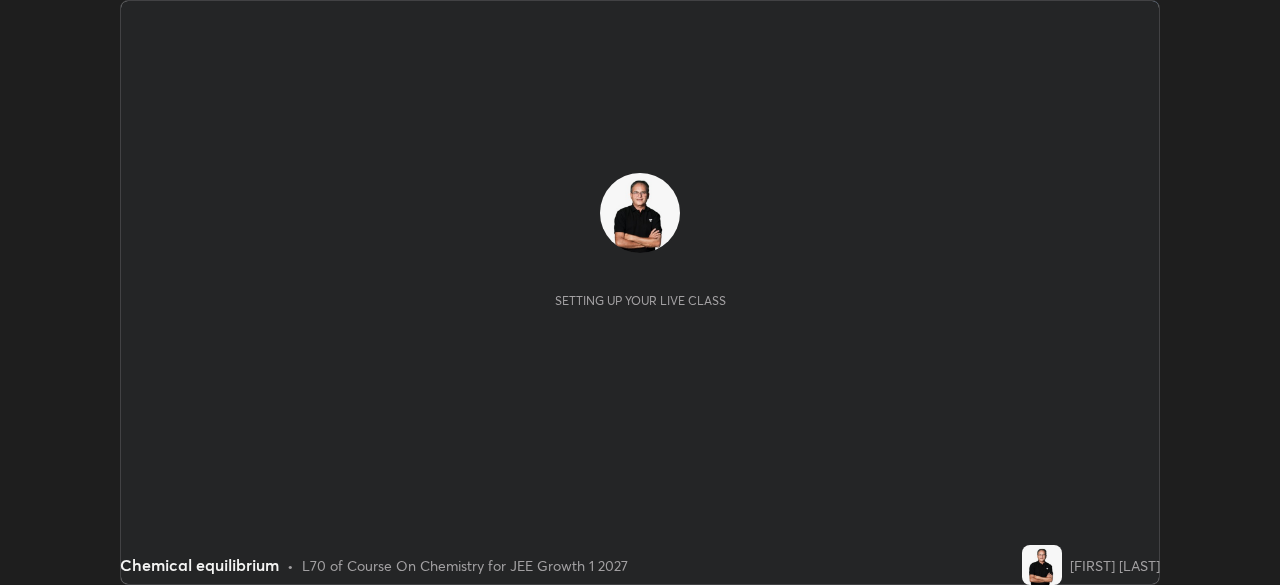 scroll, scrollTop: 0, scrollLeft: 0, axis: both 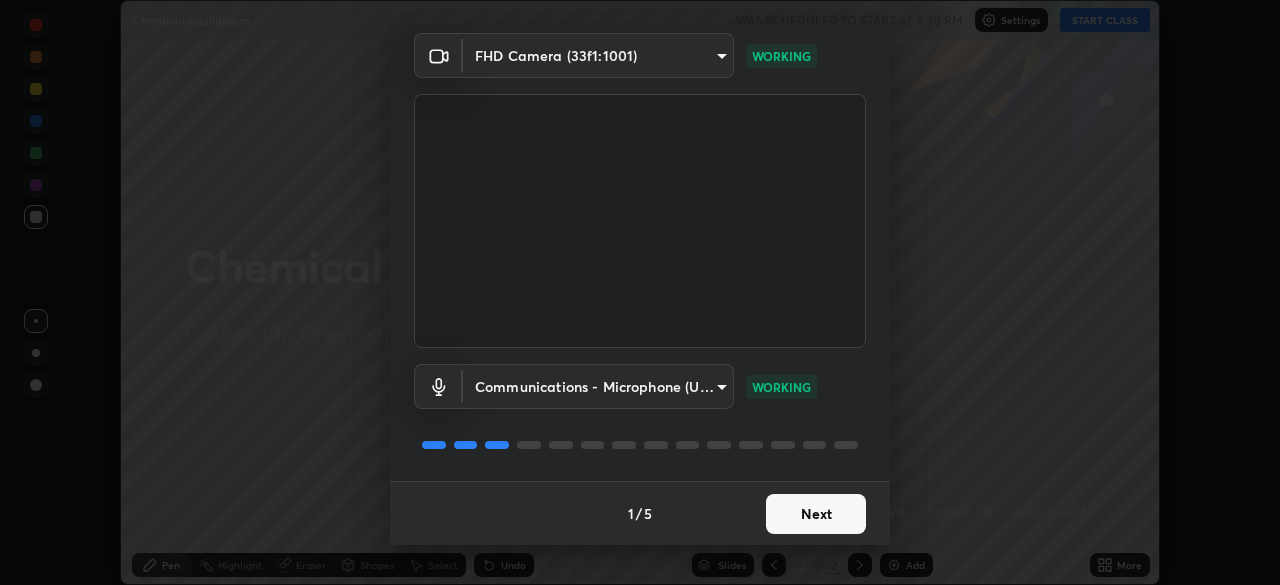click on "Next" at bounding box center (816, 514) 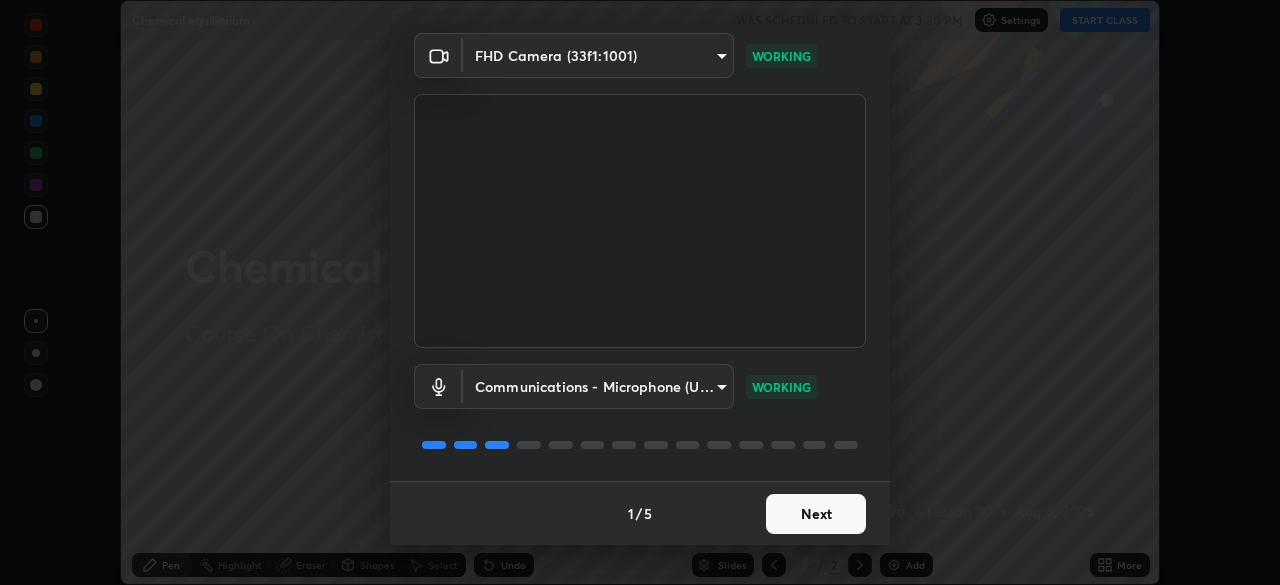 scroll, scrollTop: 0, scrollLeft: 0, axis: both 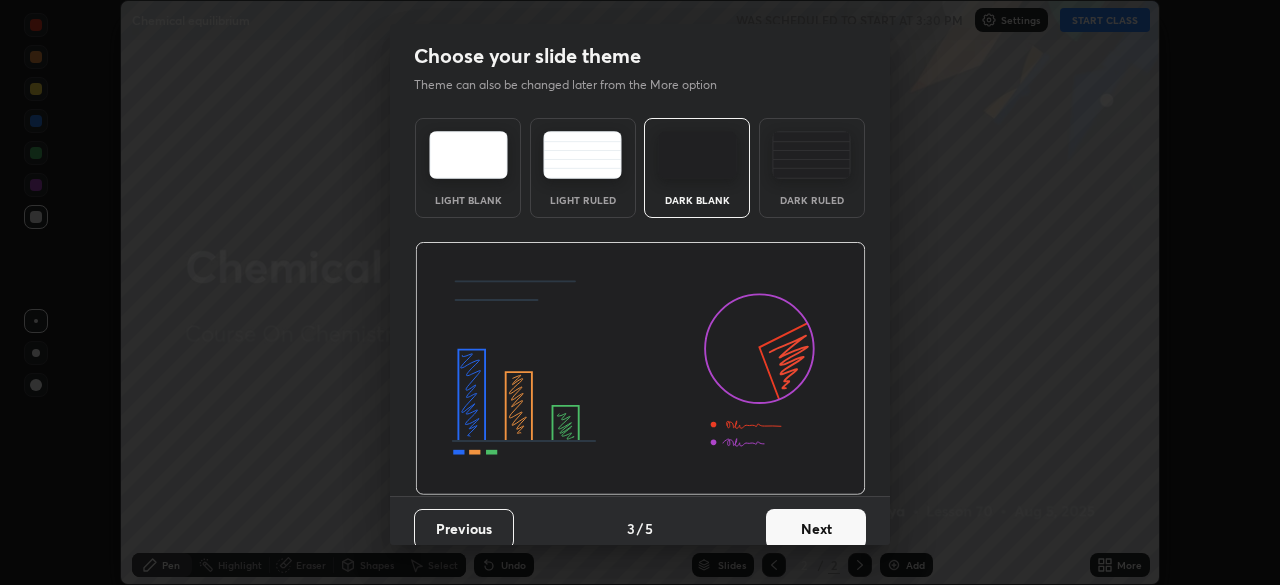 click on "Next" at bounding box center [816, 529] 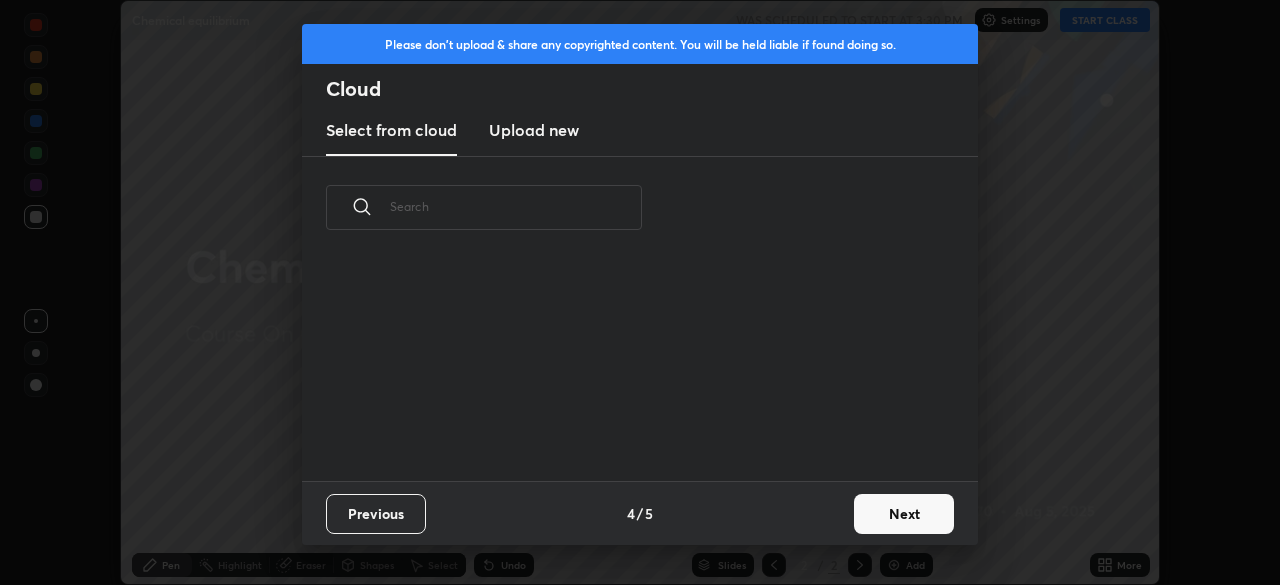 scroll, scrollTop: 7, scrollLeft: 11, axis: both 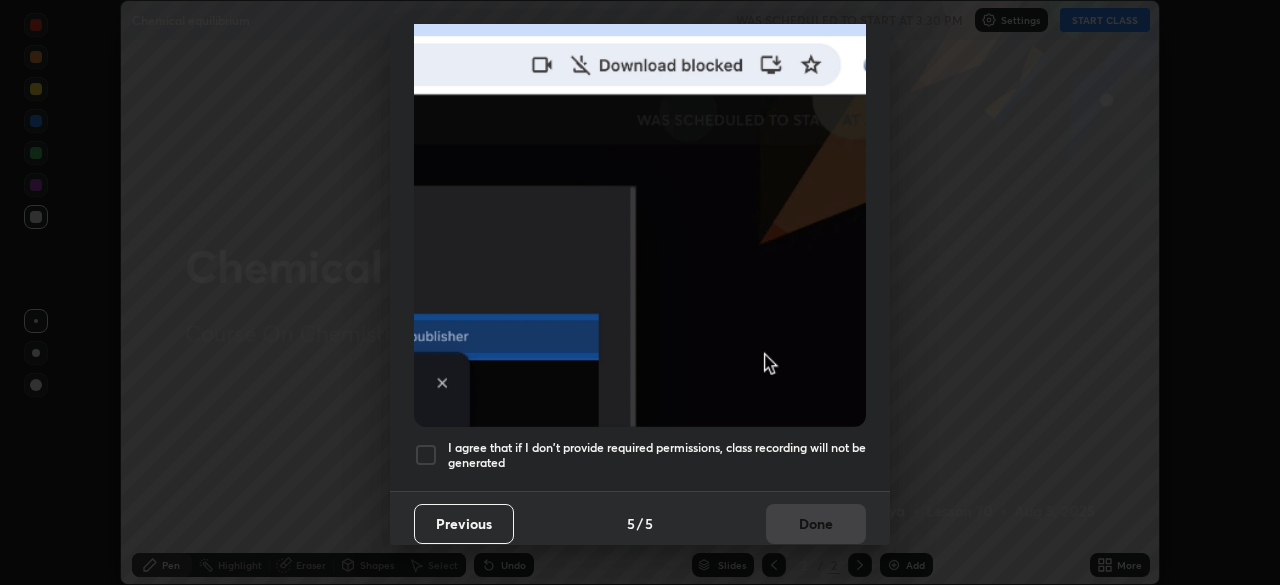 click at bounding box center (426, 455) 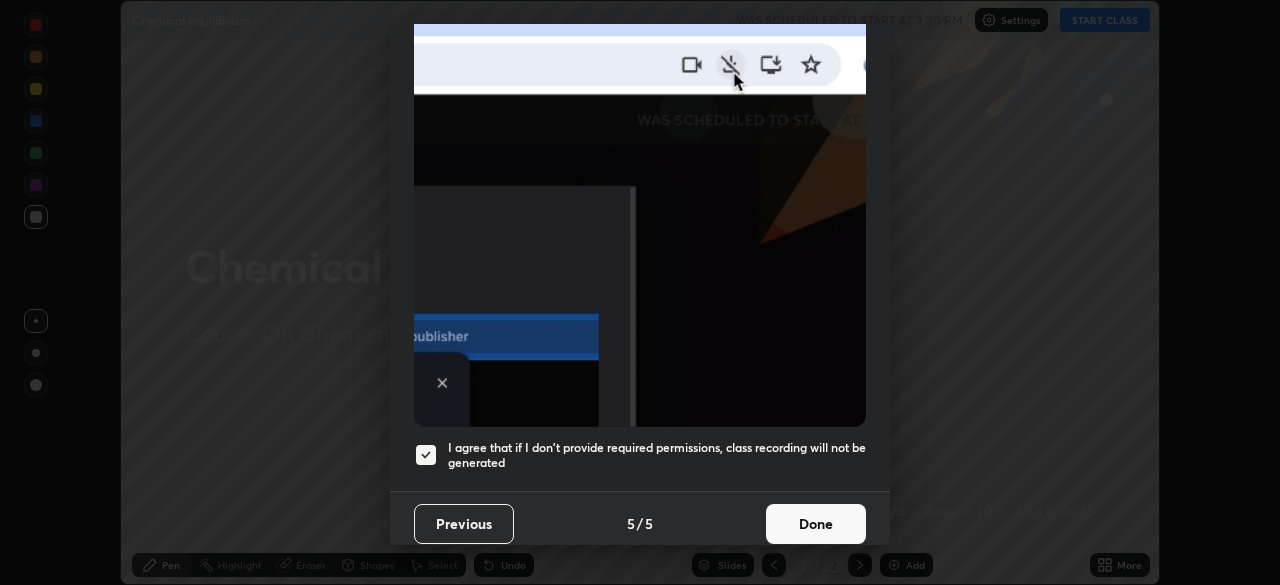 click on "Done" at bounding box center [816, 524] 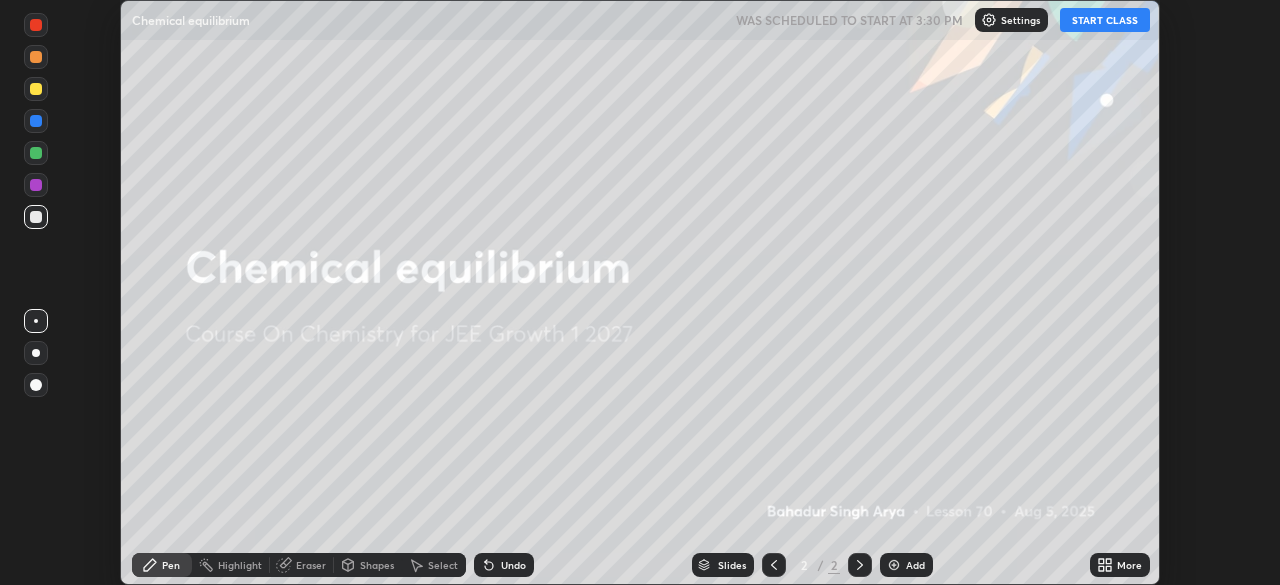click at bounding box center [894, 565] 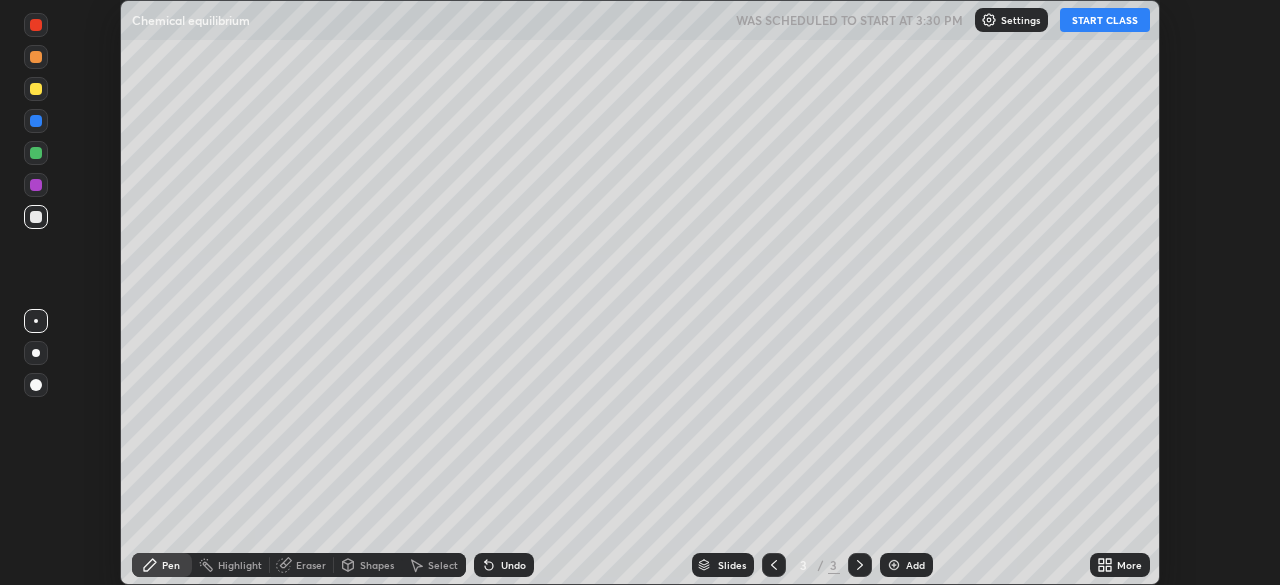 click 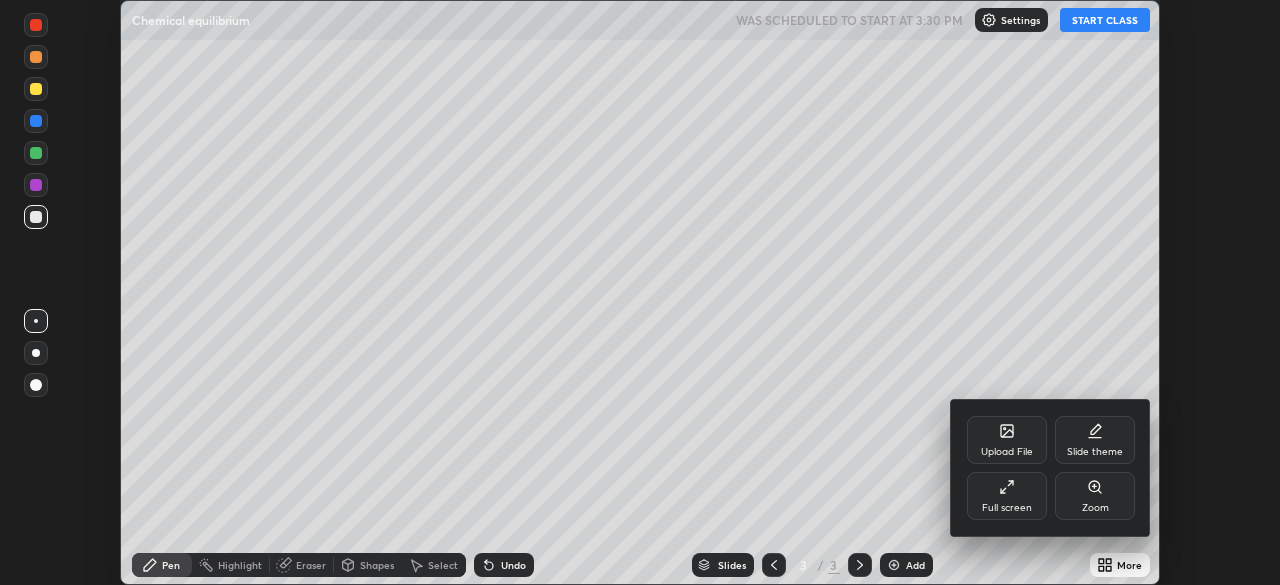 click 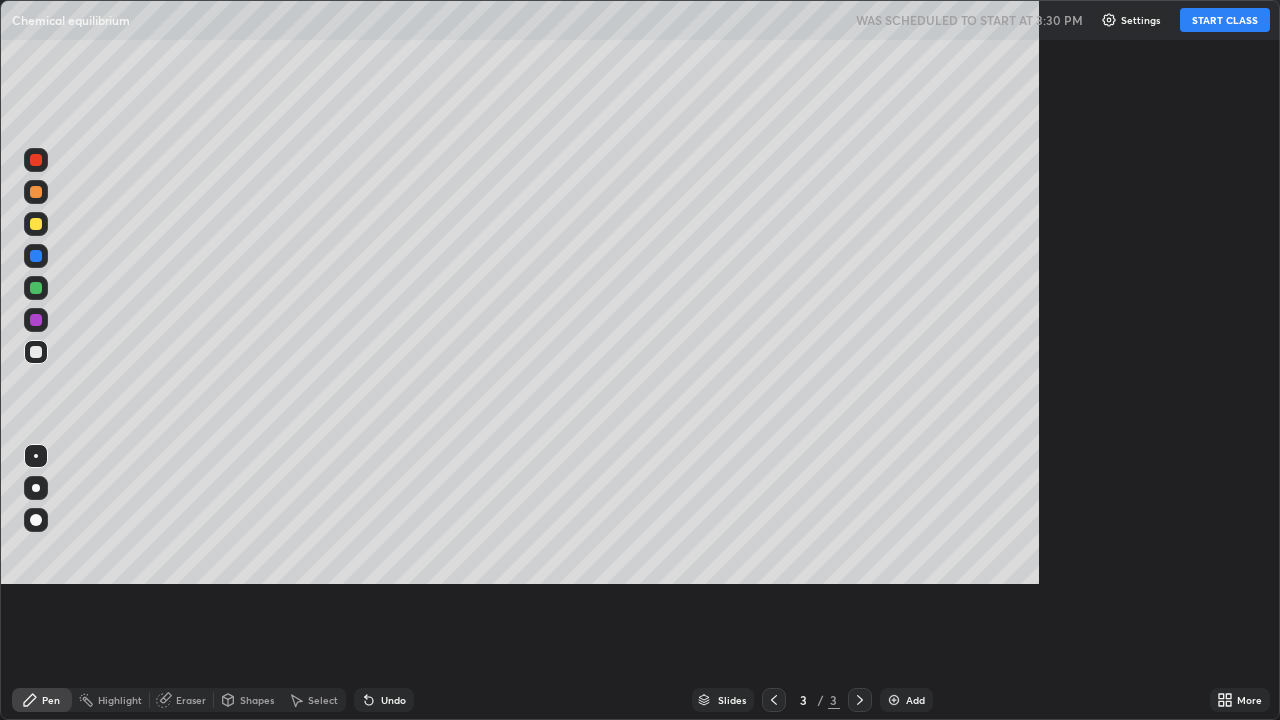 scroll, scrollTop: 99280, scrollLeft: 98720, axis: both 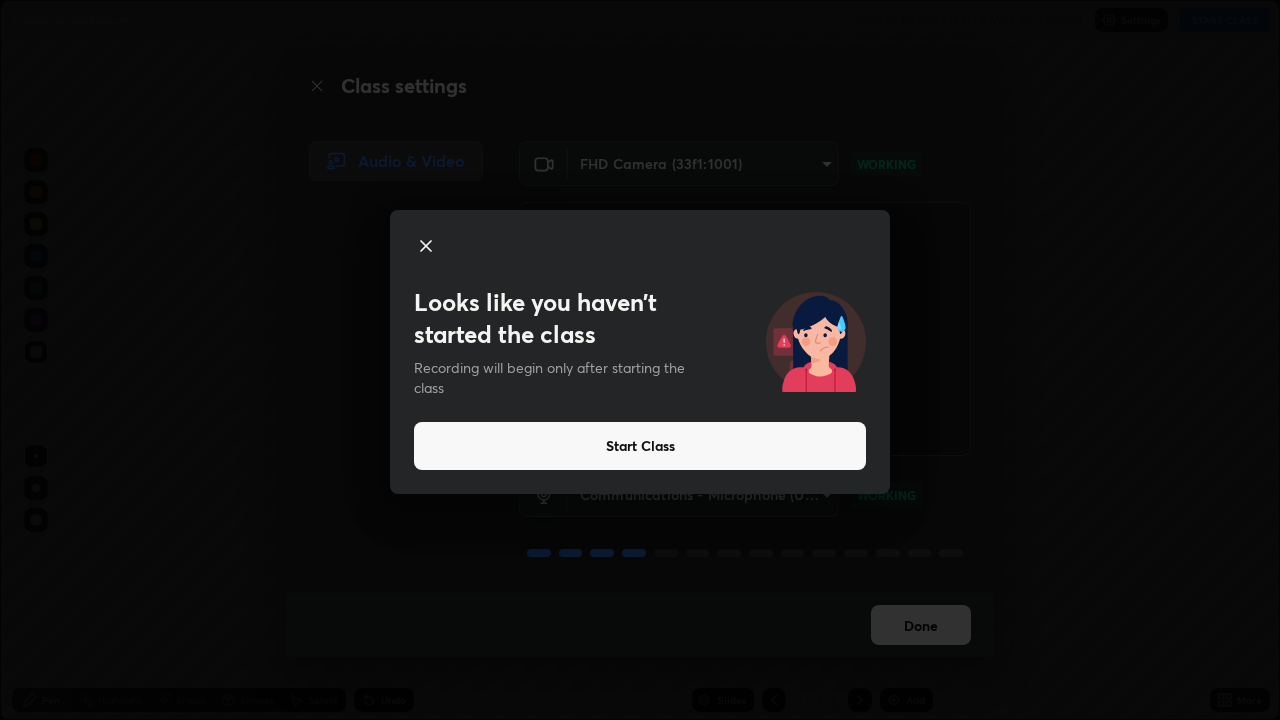 click on "Start Class" at bounding box center (640, 446) 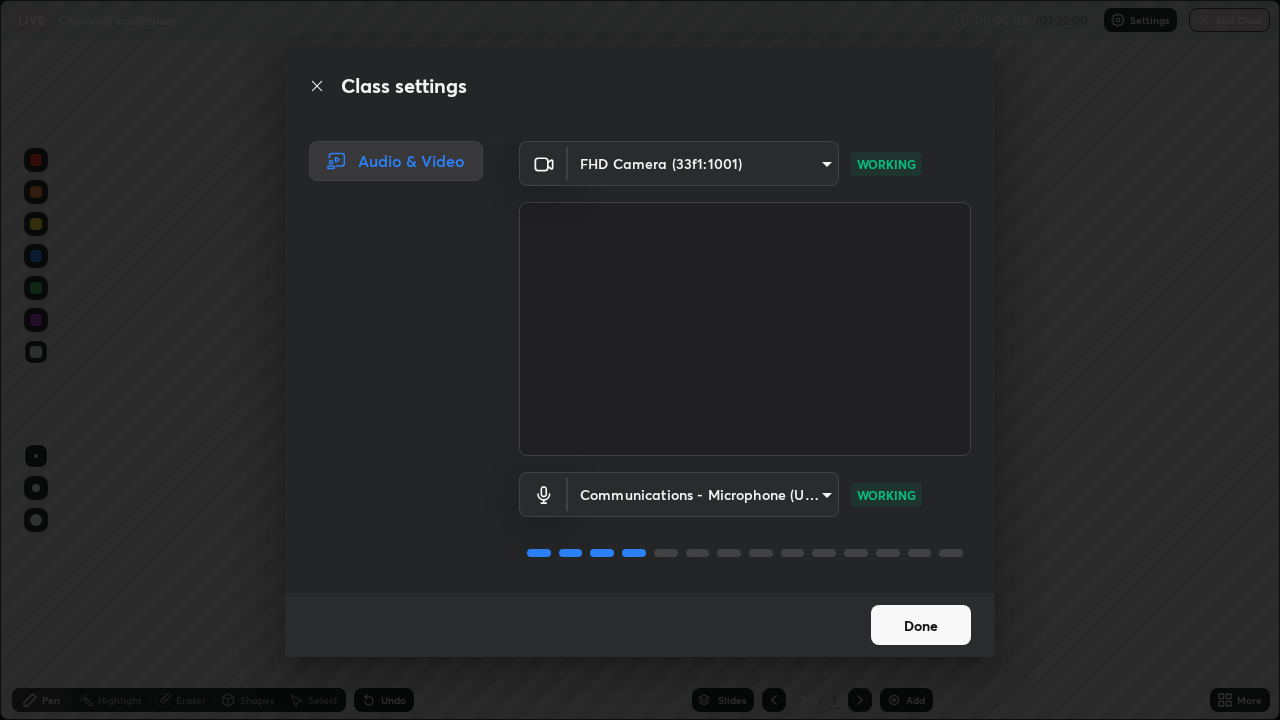 click on "Done" at bounding box center [921, 625] 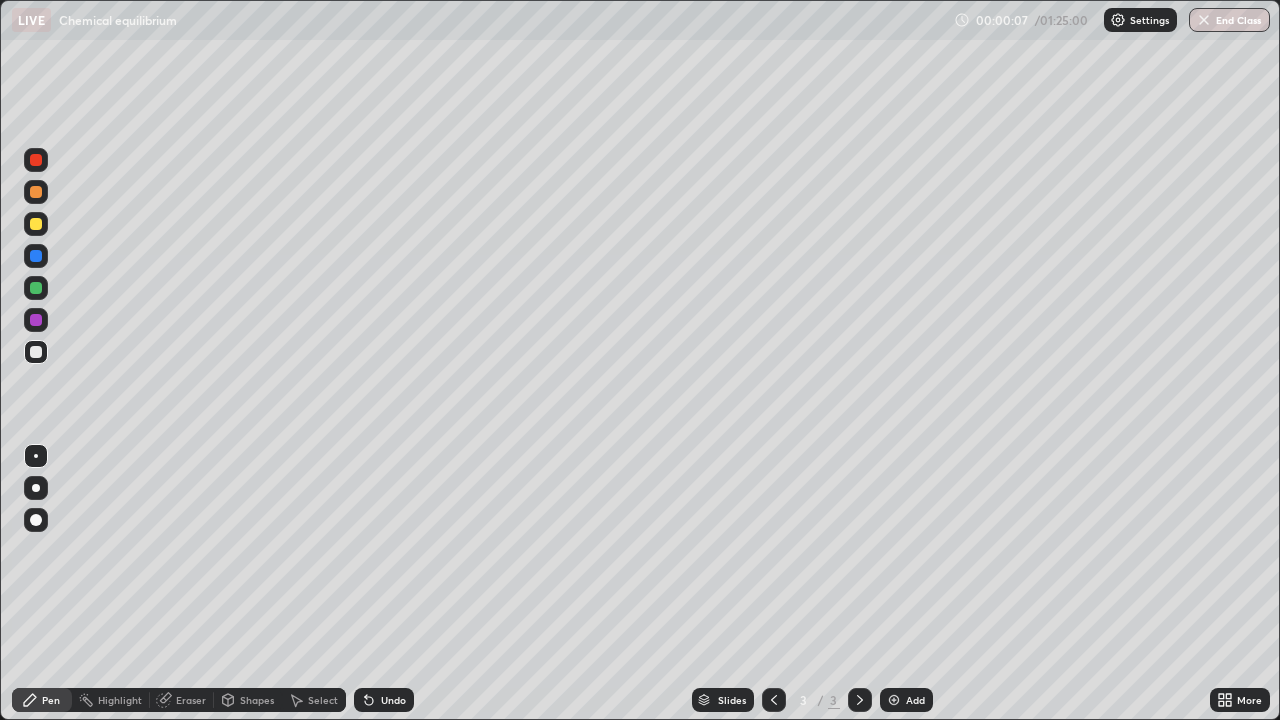 click at bounding box center [36, 488] 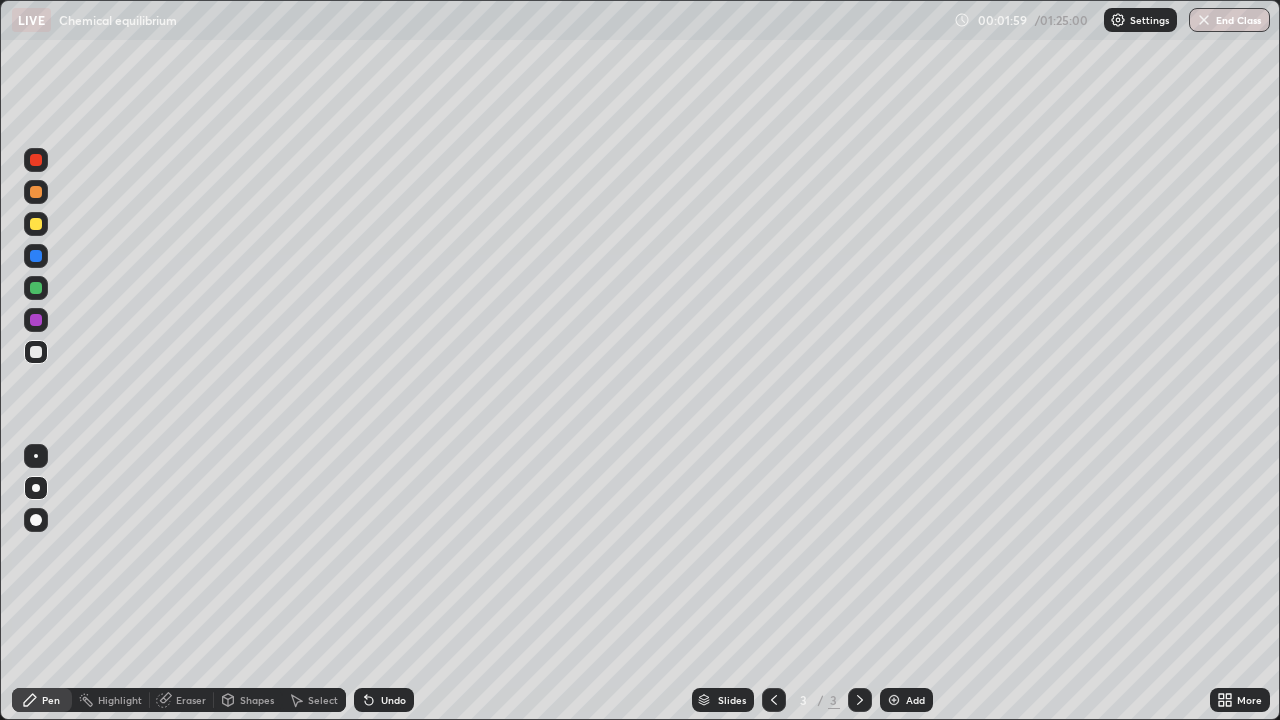 click at bounding box center [36, 224] 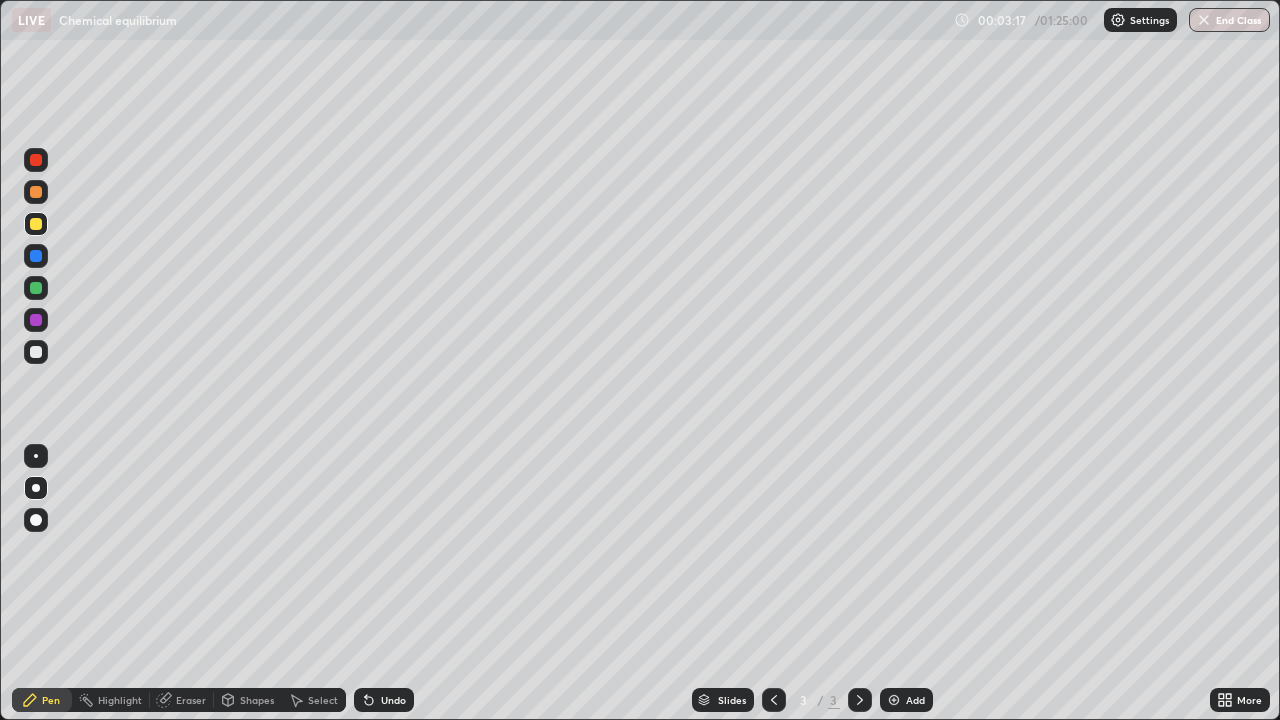 click on "Add" at bounding box center (915, 700) 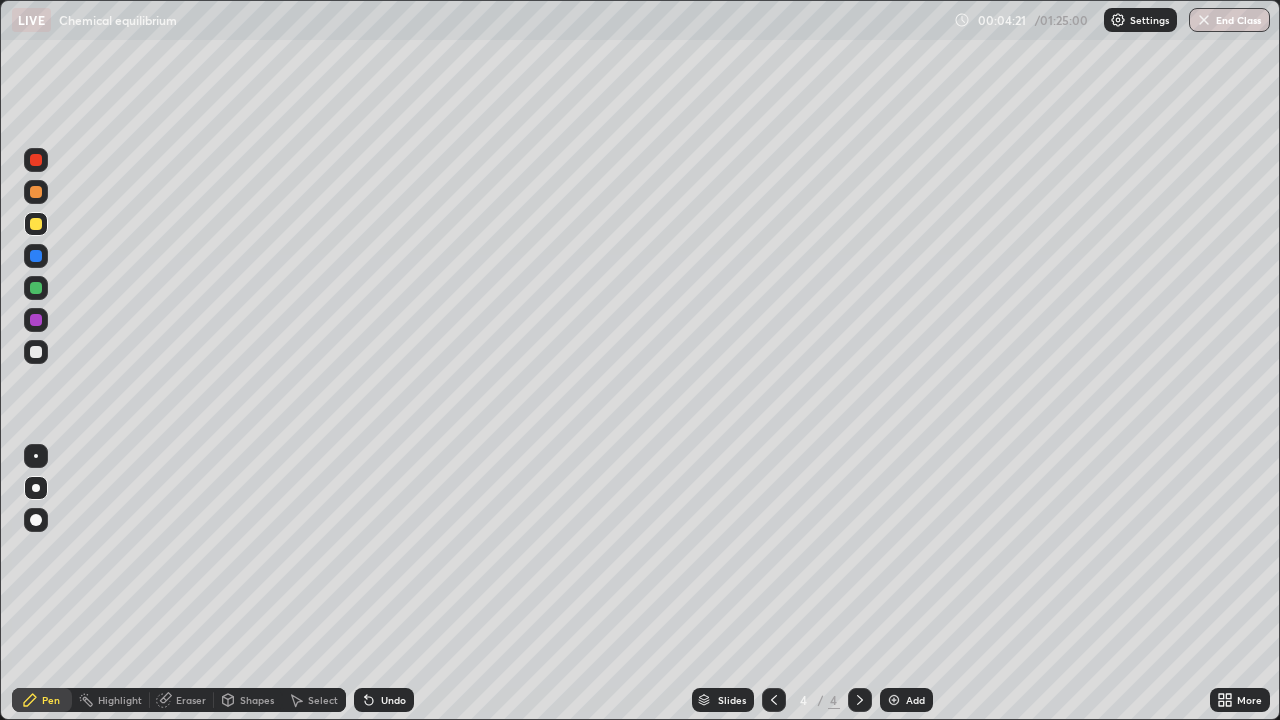 click at bounding box center [36, 352] 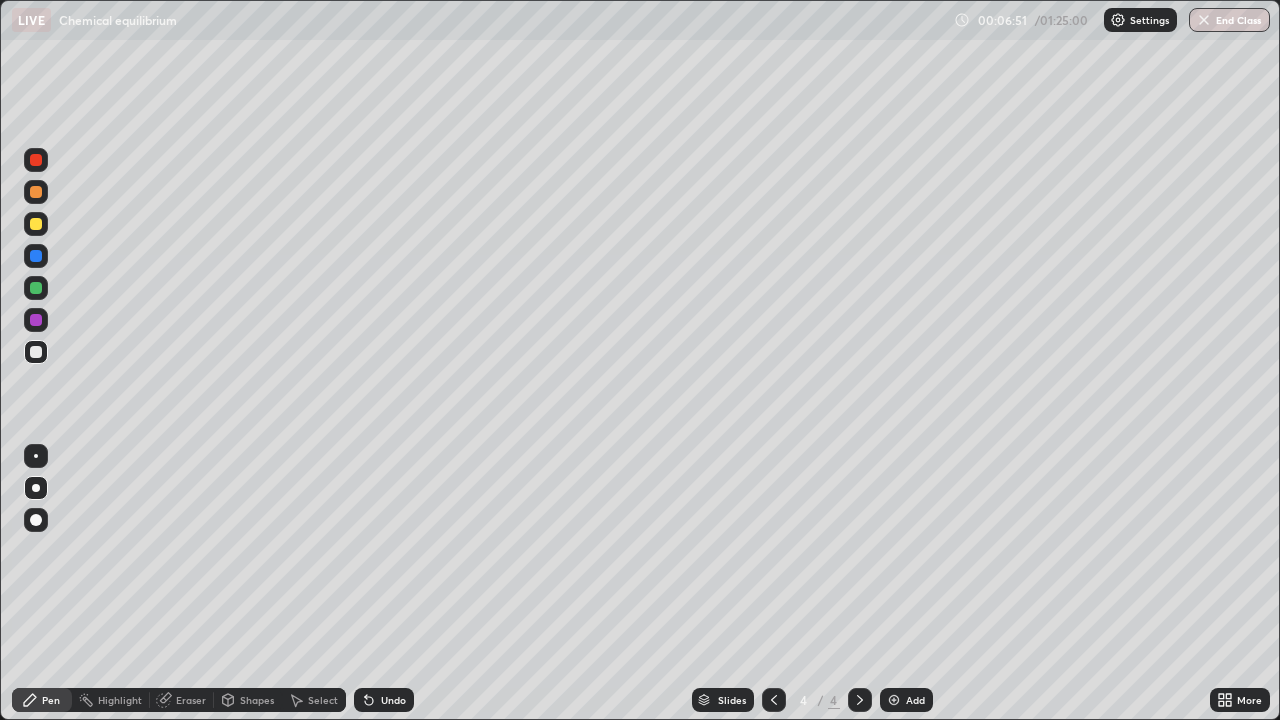 click at bounding box center (36, 224) 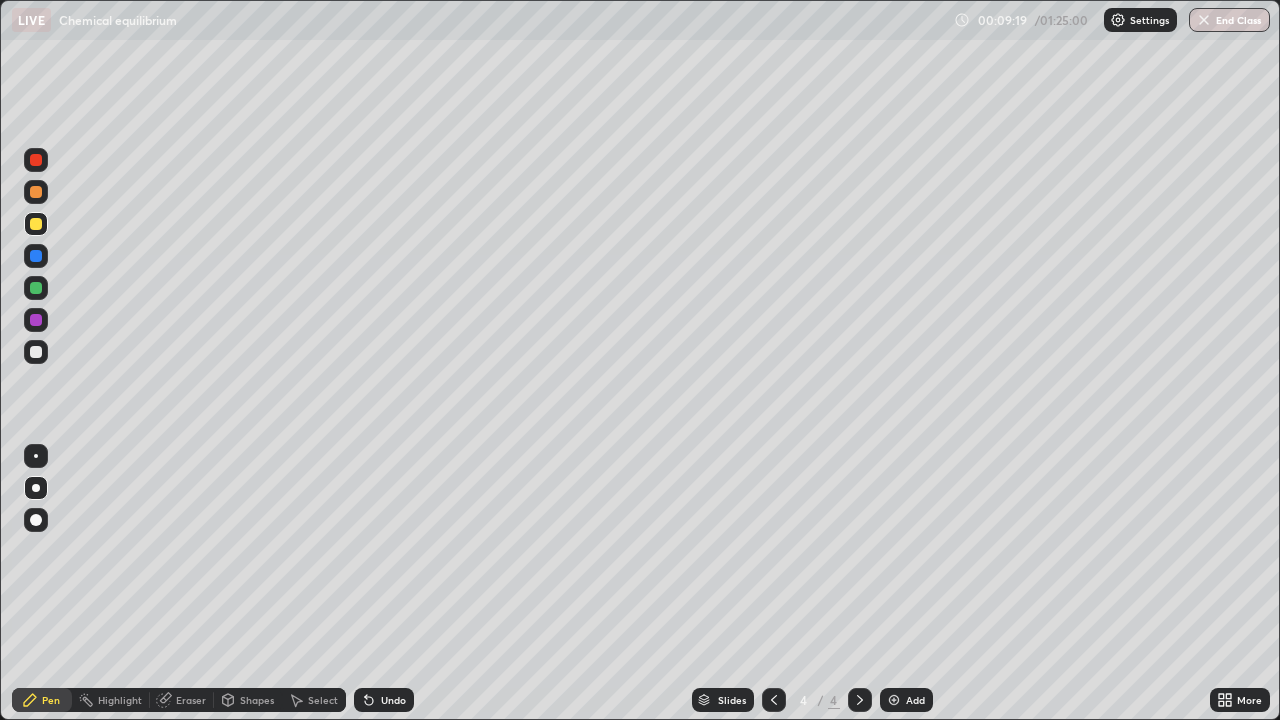 click at bounding box center [36, 352] 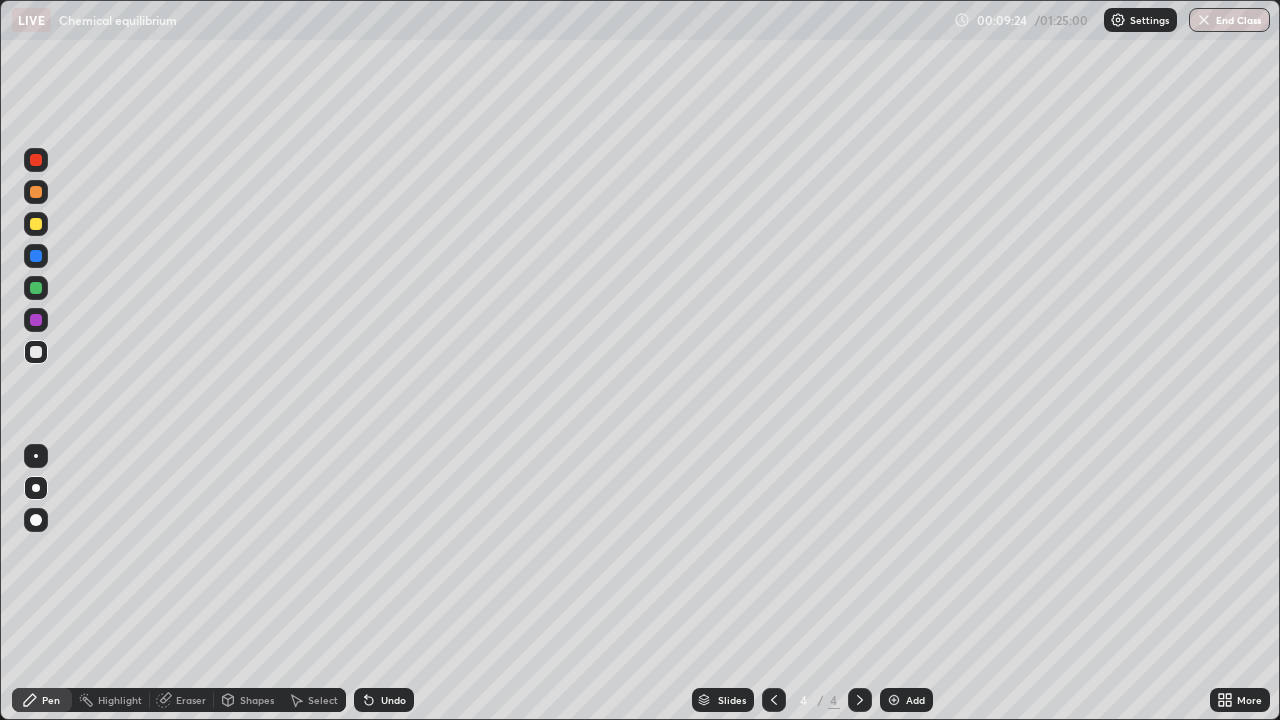 click at bounding box center (36, 224) 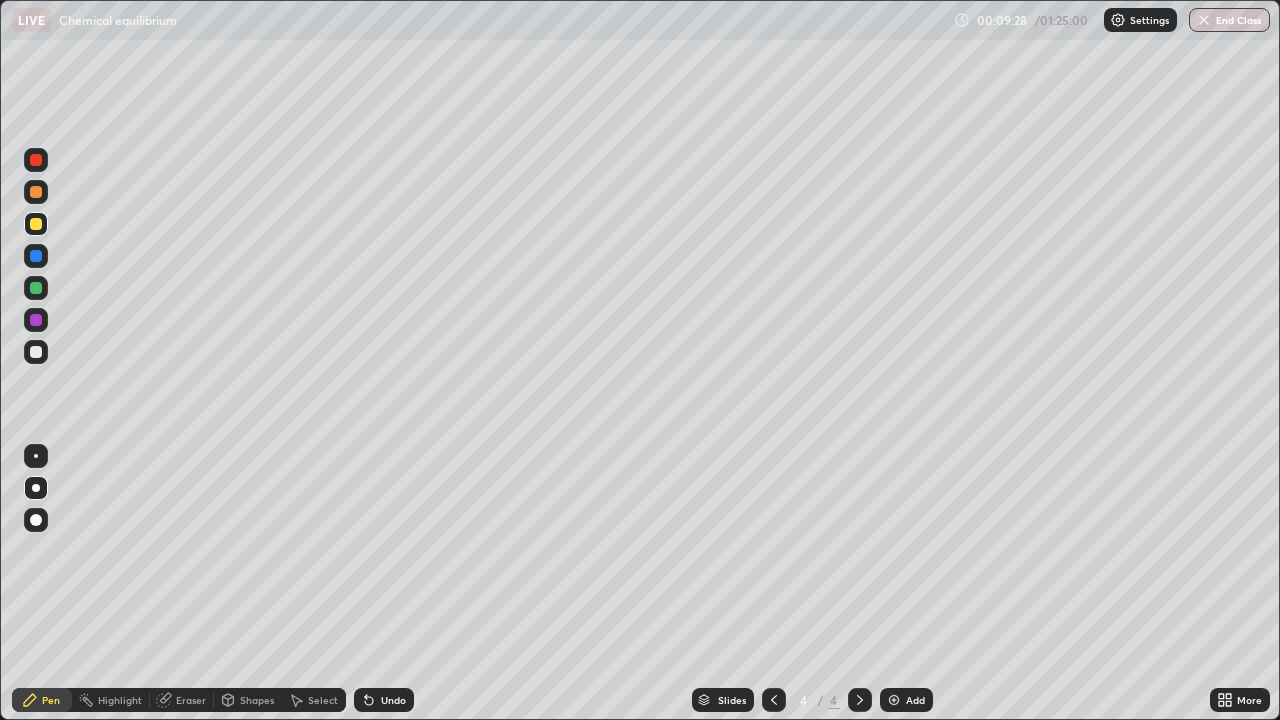 click at bounding box center (36, 352) 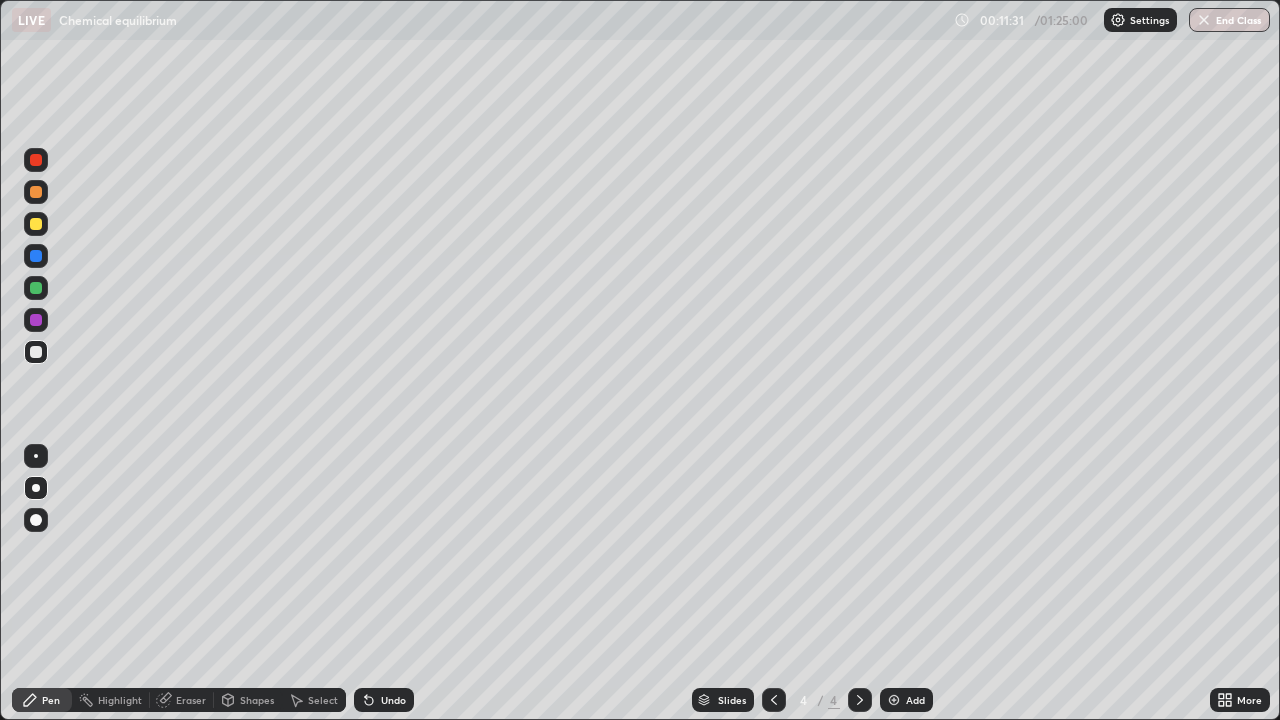 click on "Add" at bounding box center [915, 700] 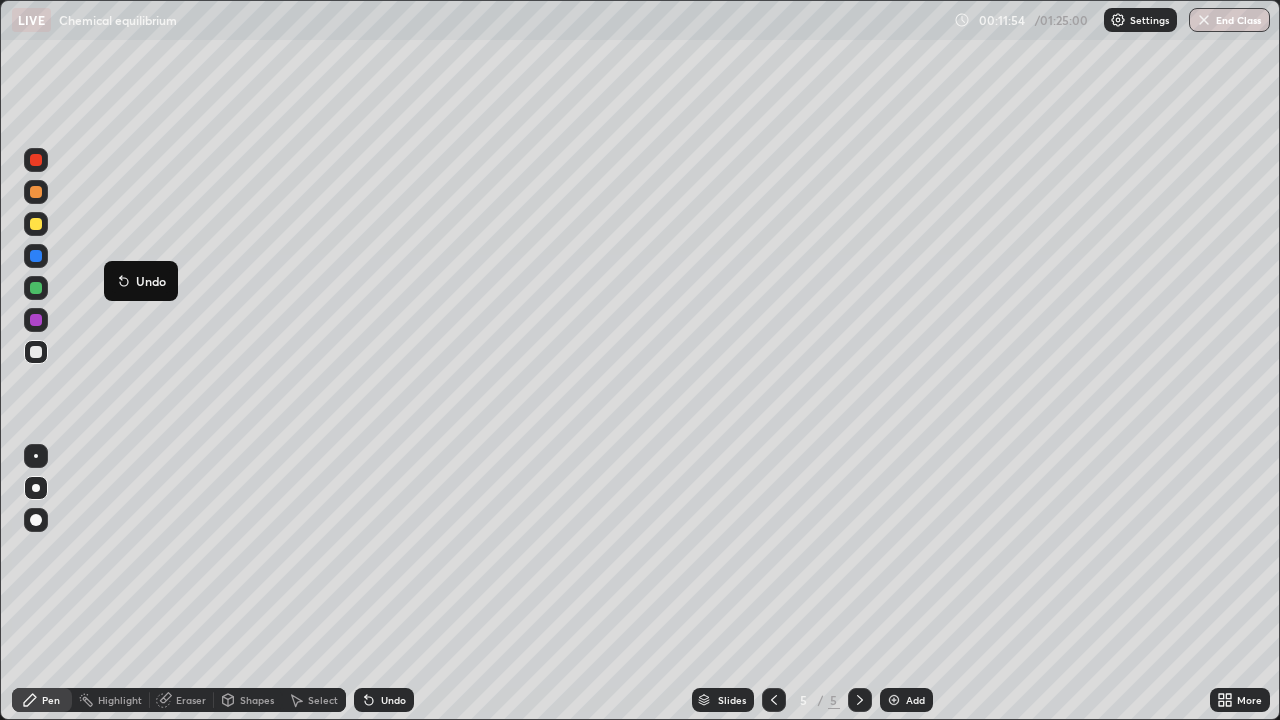 click 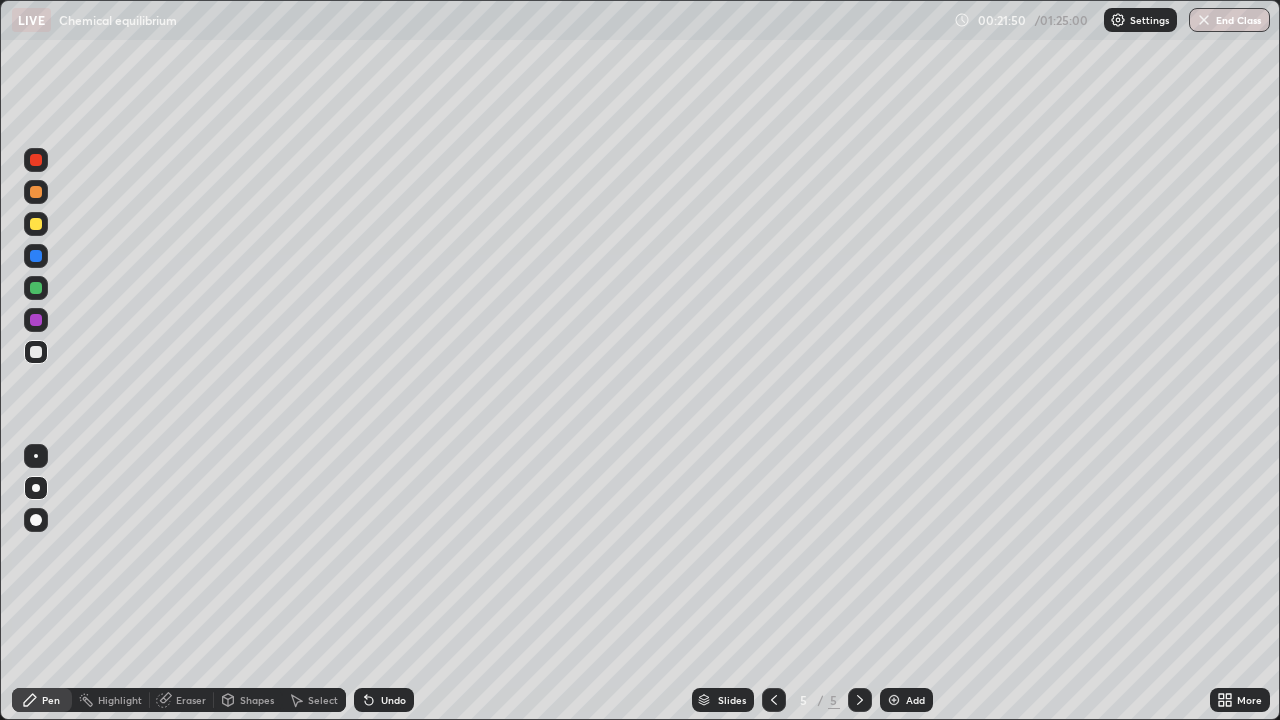 click at bounding box center [36, 224] 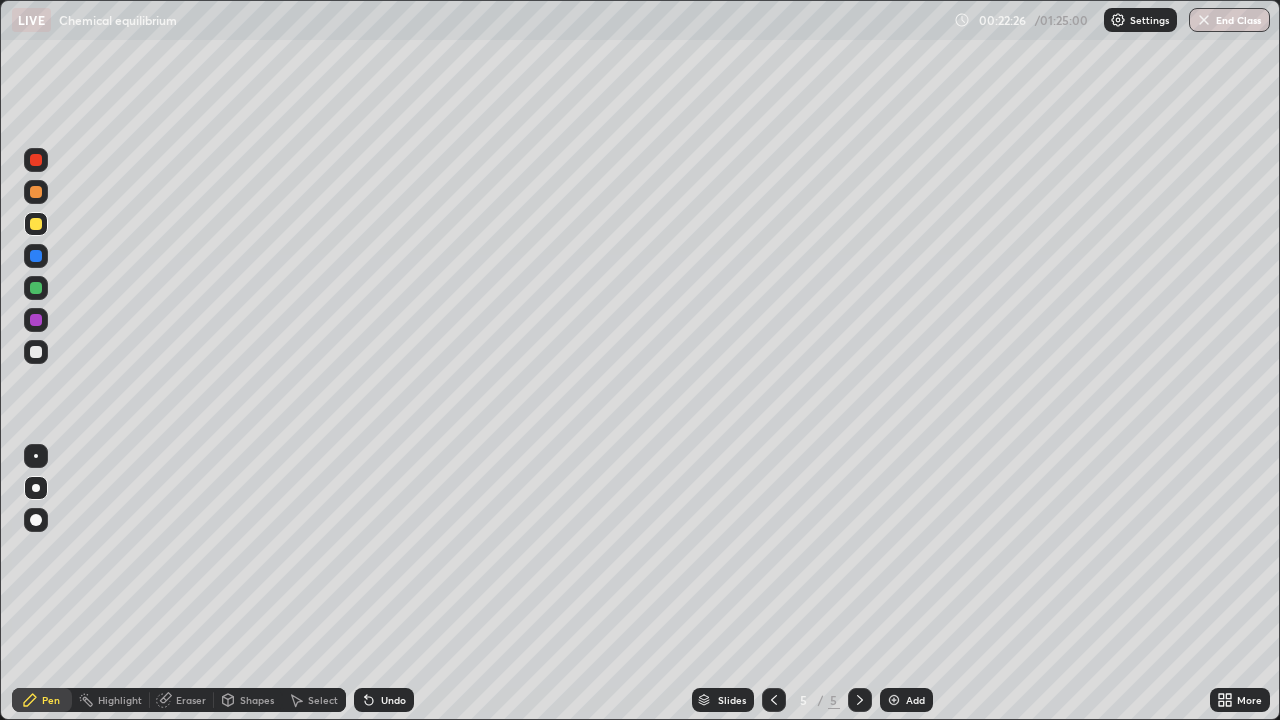 click on "Erase all" at bounding box center (36, 360) 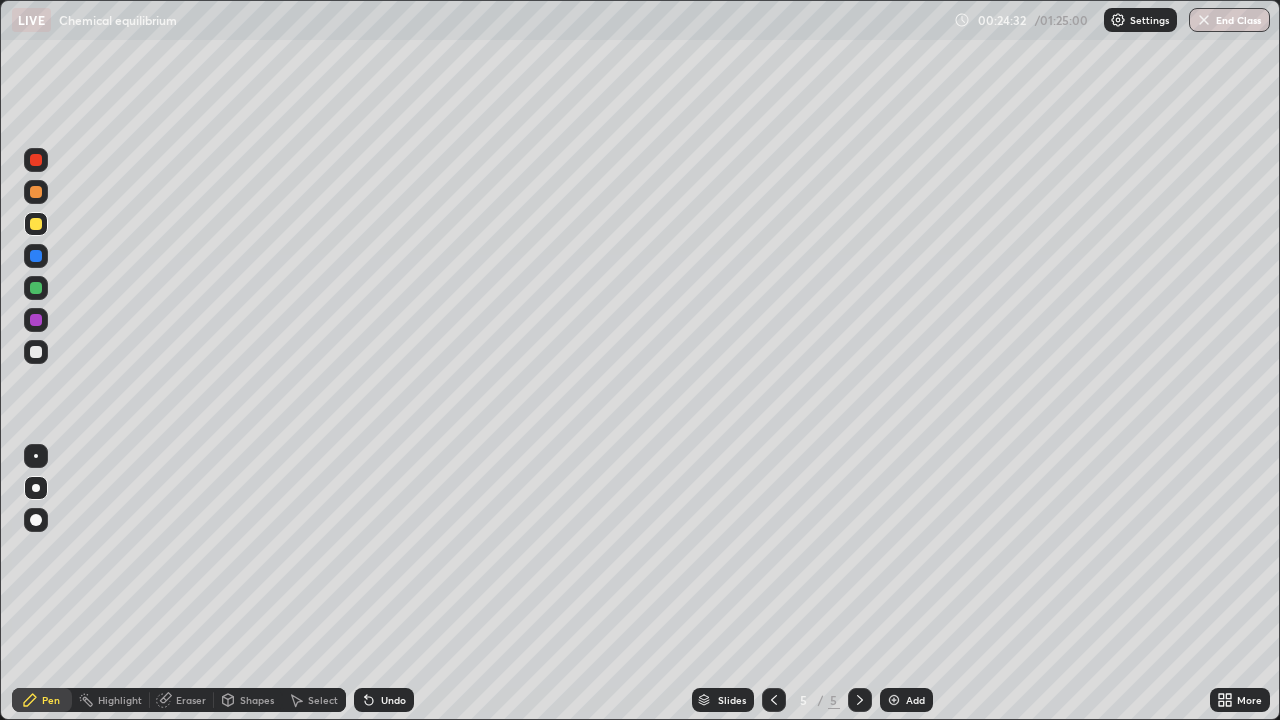 click at bounding box center [36, 192] 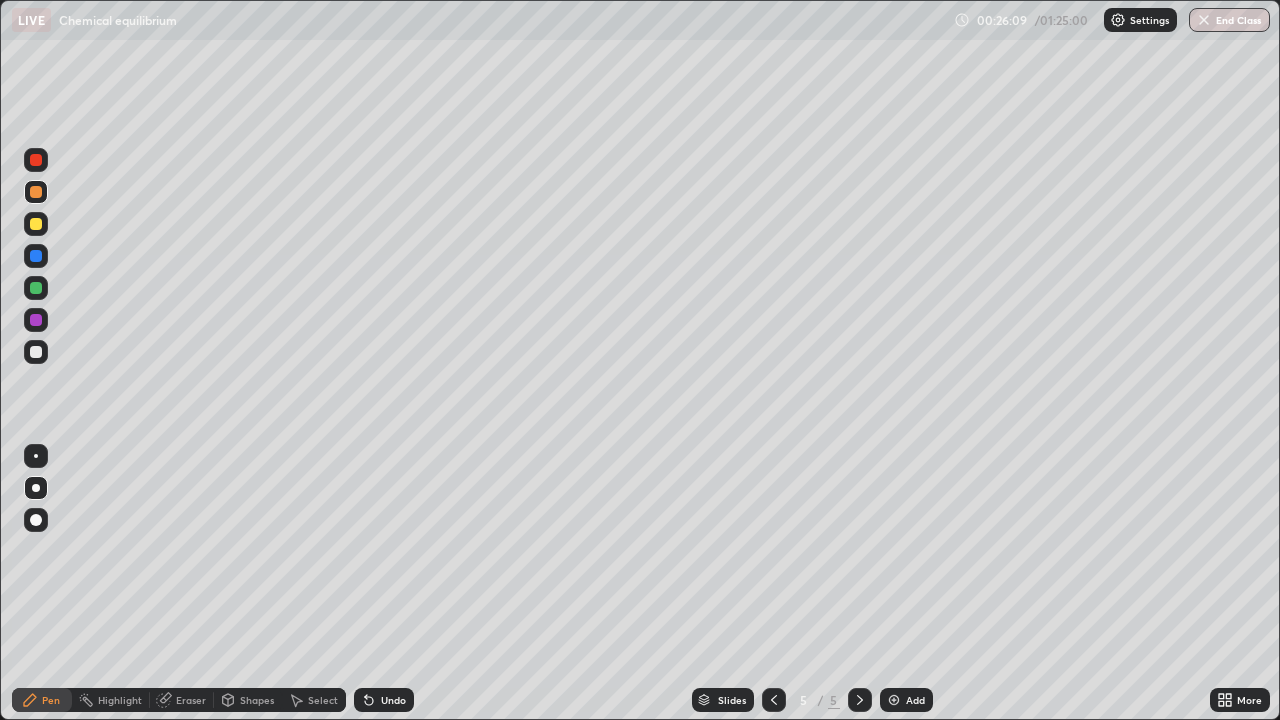 click at bounding box center (36, 352) 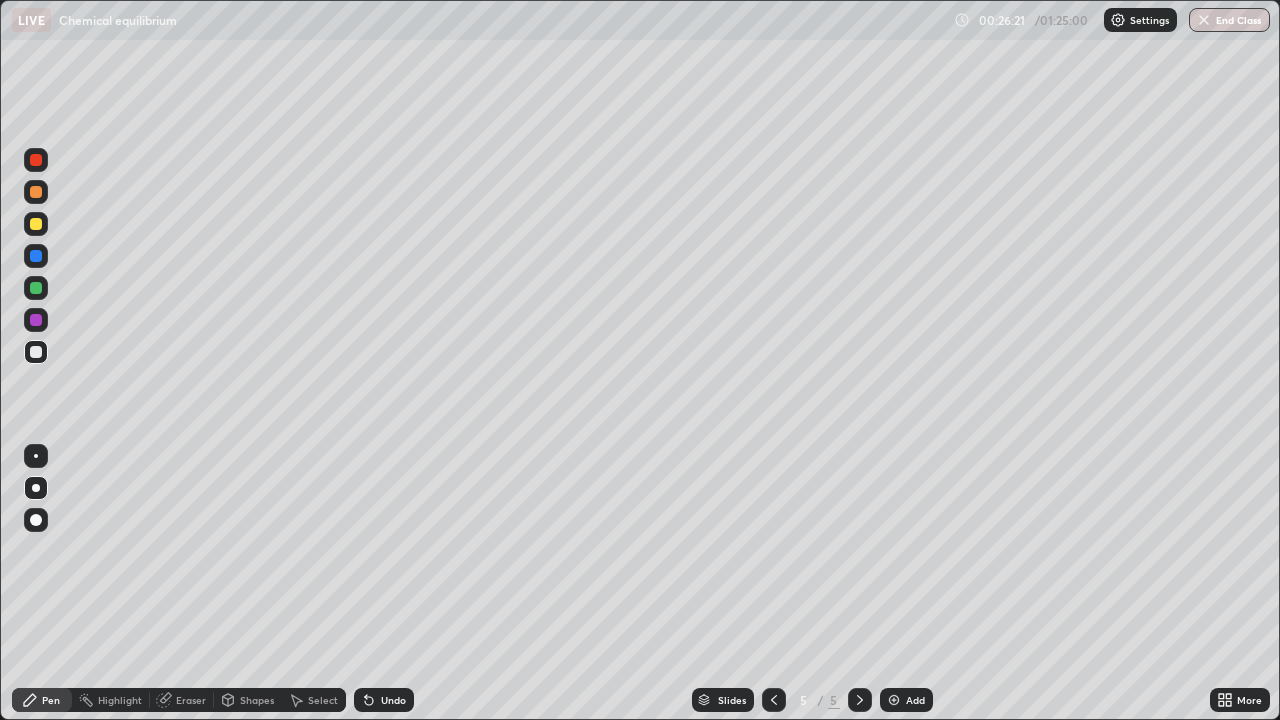 click on "Add" at bounding box center [915, 700] 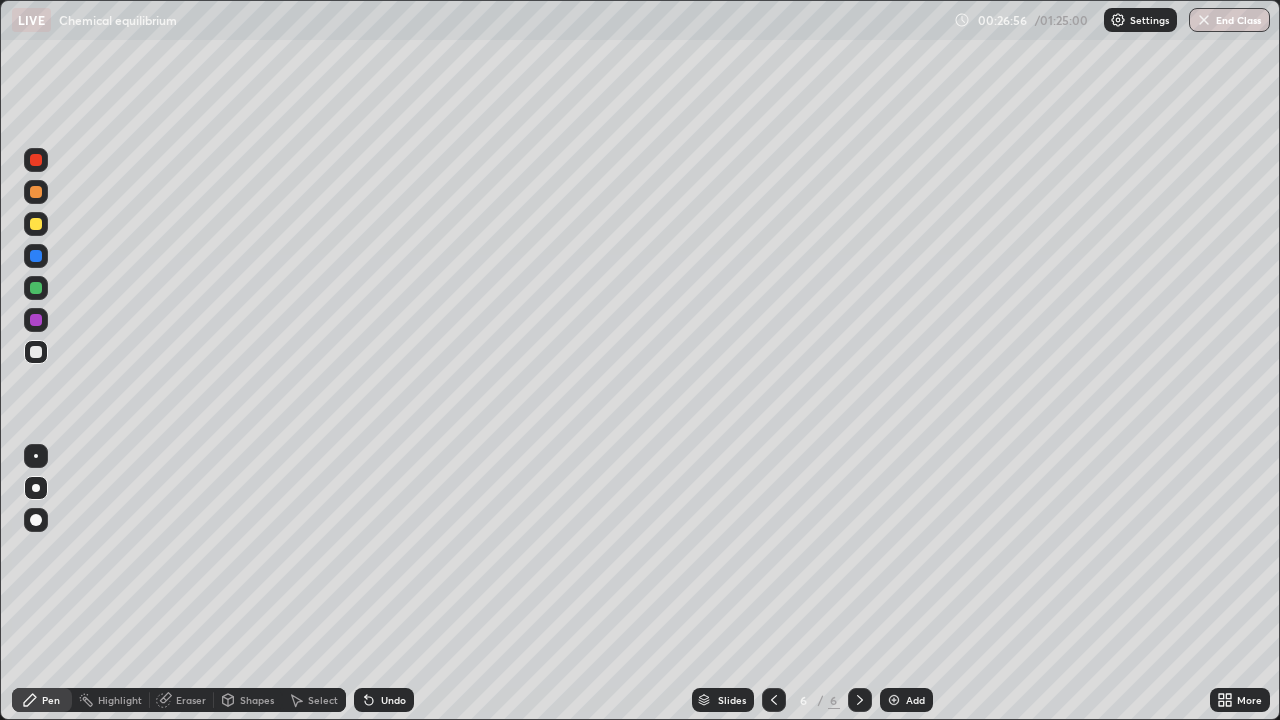 click at bounding box center [36, 224] 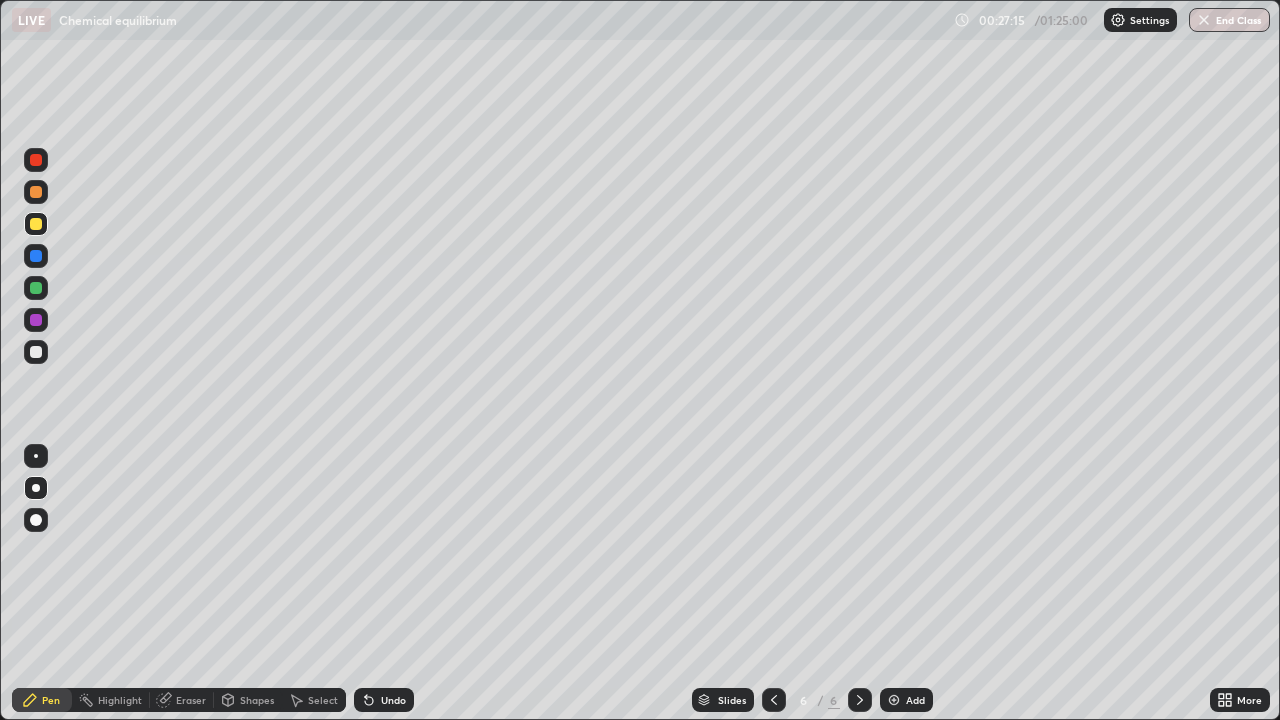 click at bounding box center [36, 352] 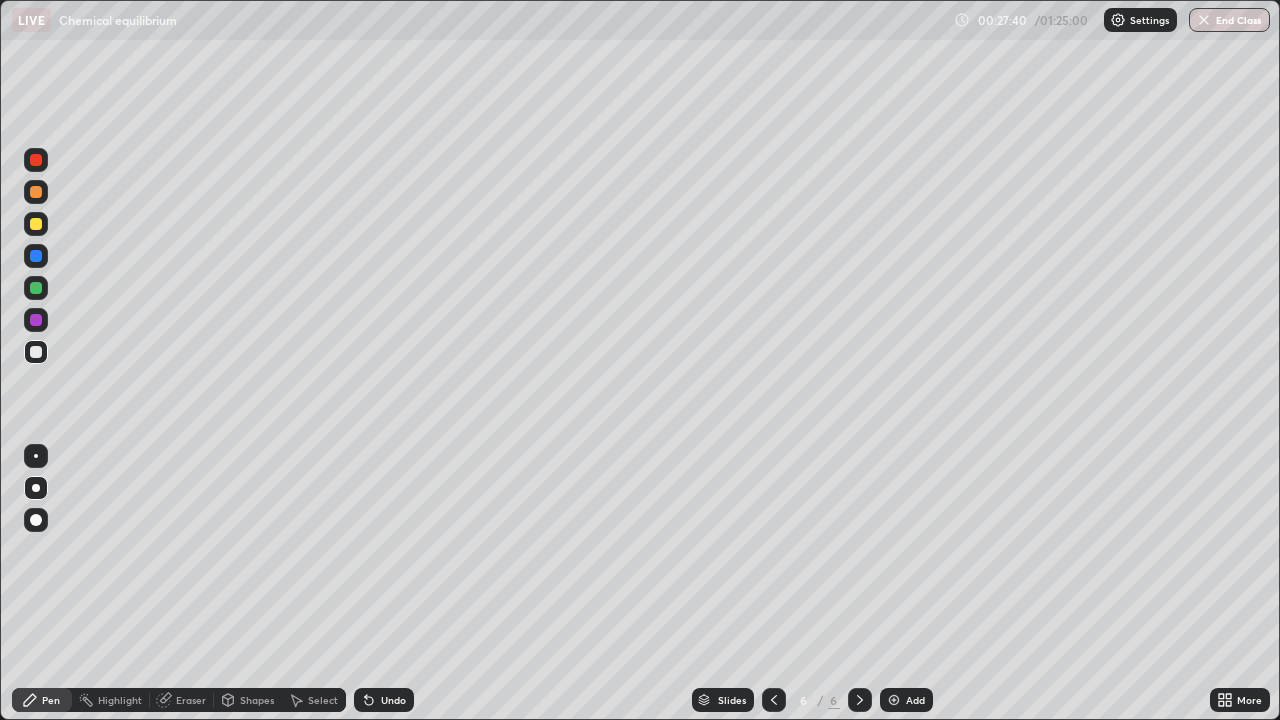 click at bounding box center [36, 224] 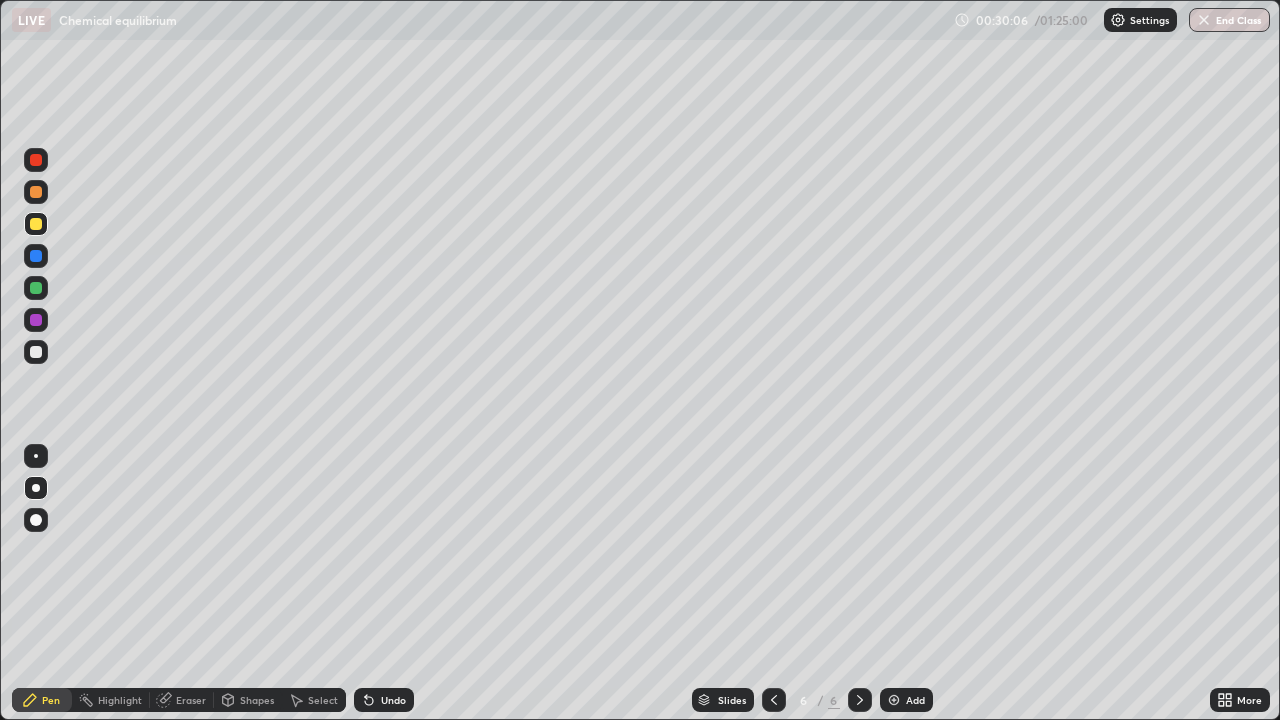 click at bounding box center [36, 352] 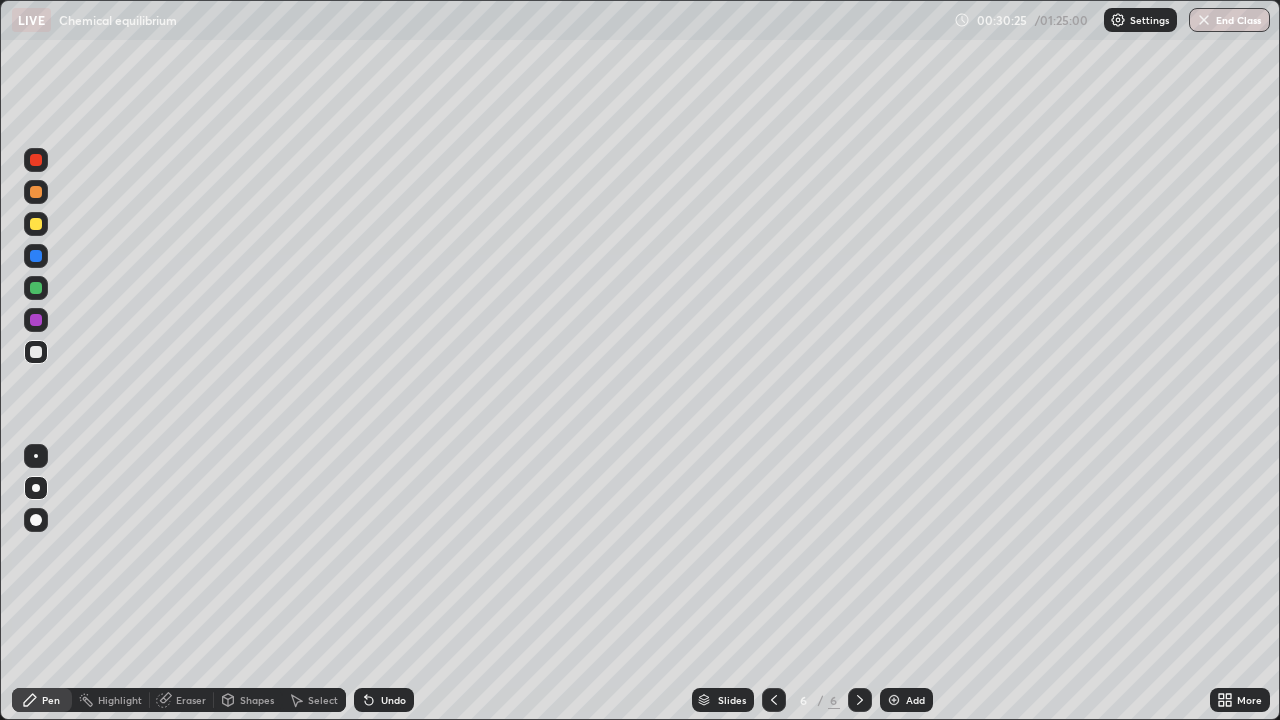 click at bounding box center [36, 224] 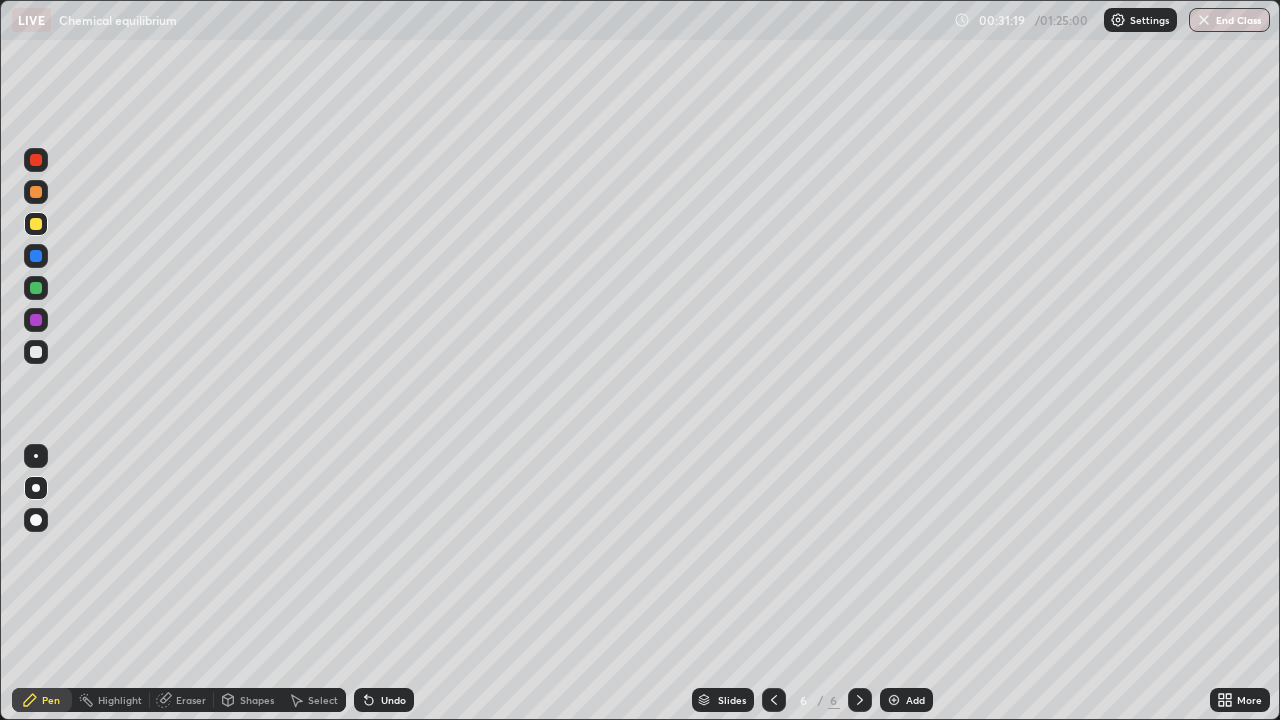 click at bounding box center (36, 288) 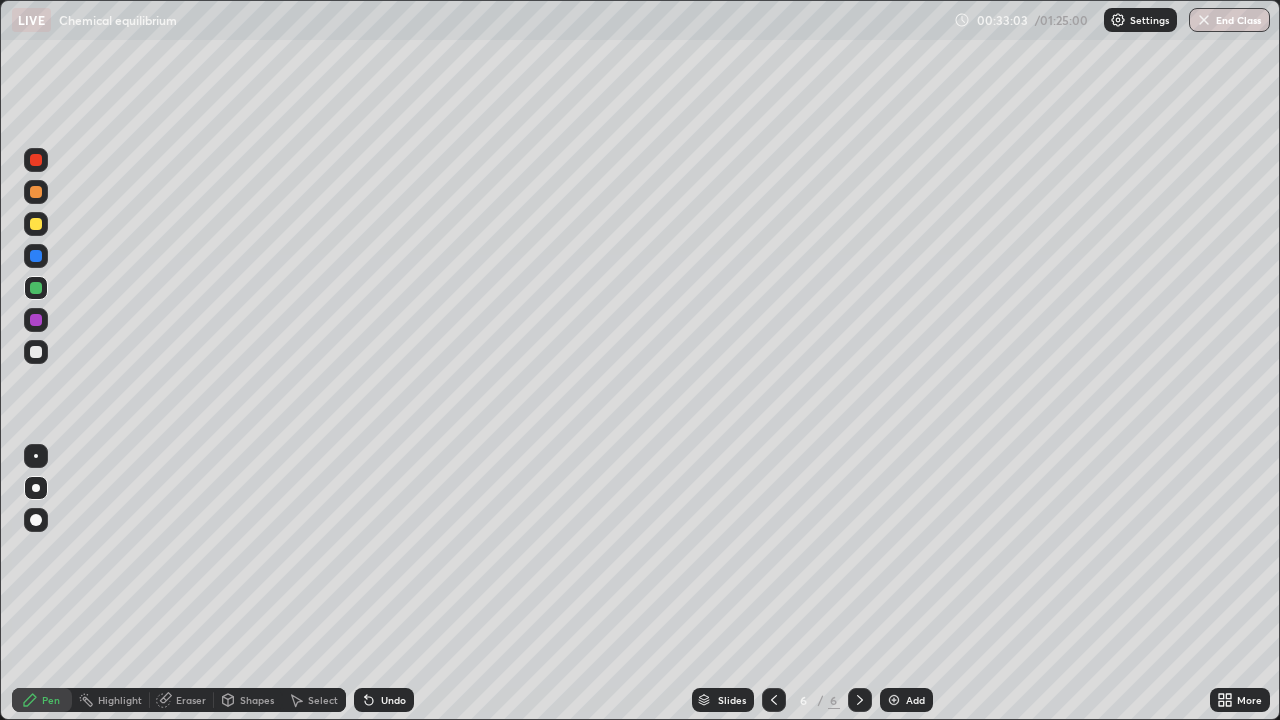 click on "Add" at bounding box center [915, 700] 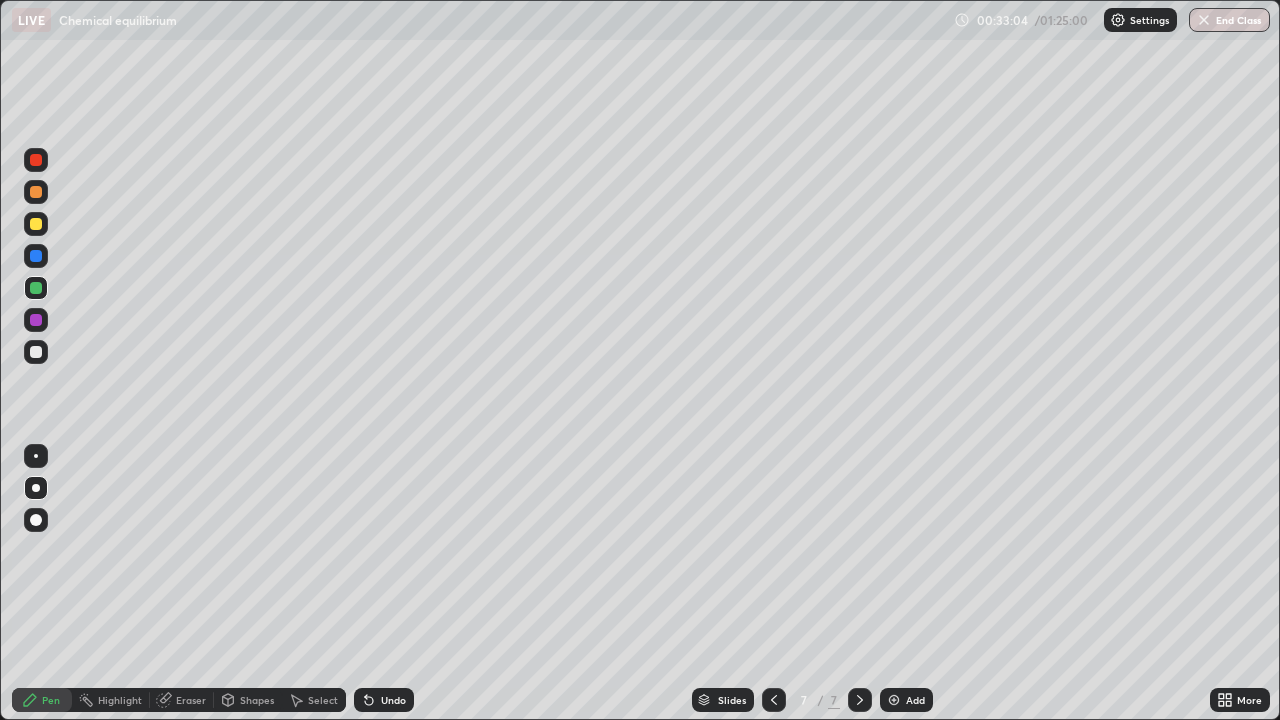 click at bounding box center (36, 352) 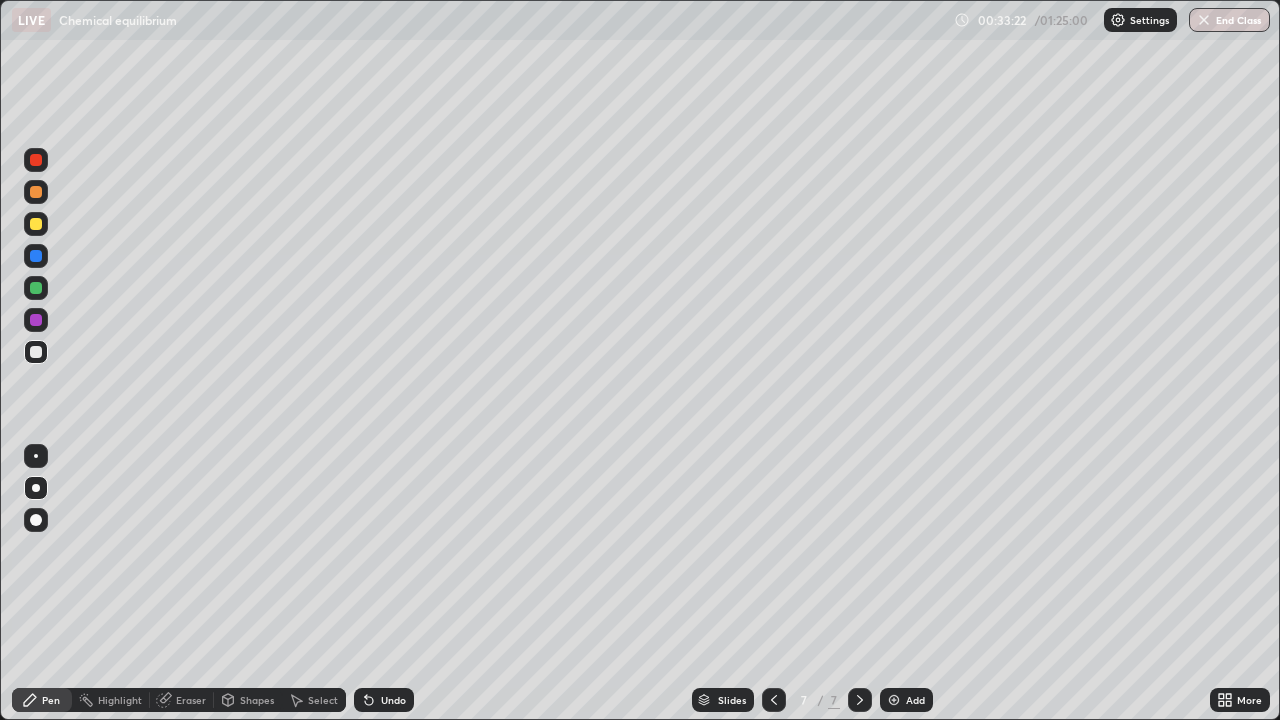 click at bounding box center [36, 224] 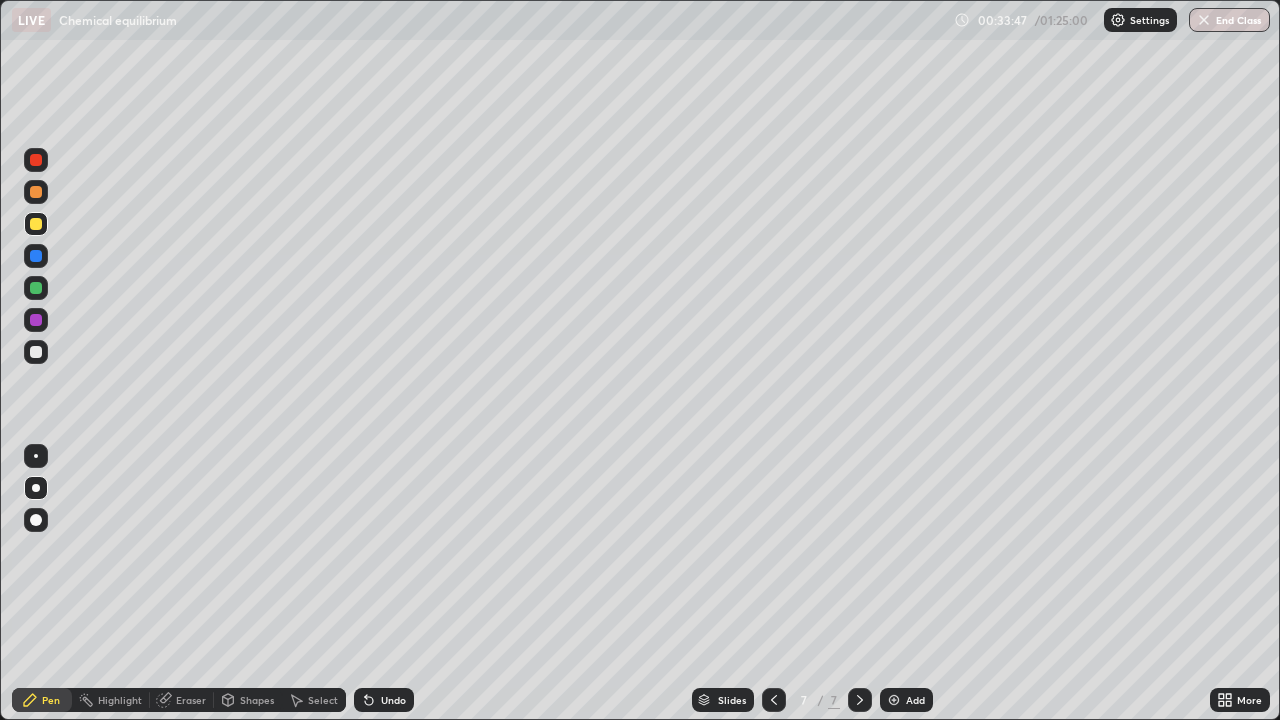 click at bounding box center [36, 288] 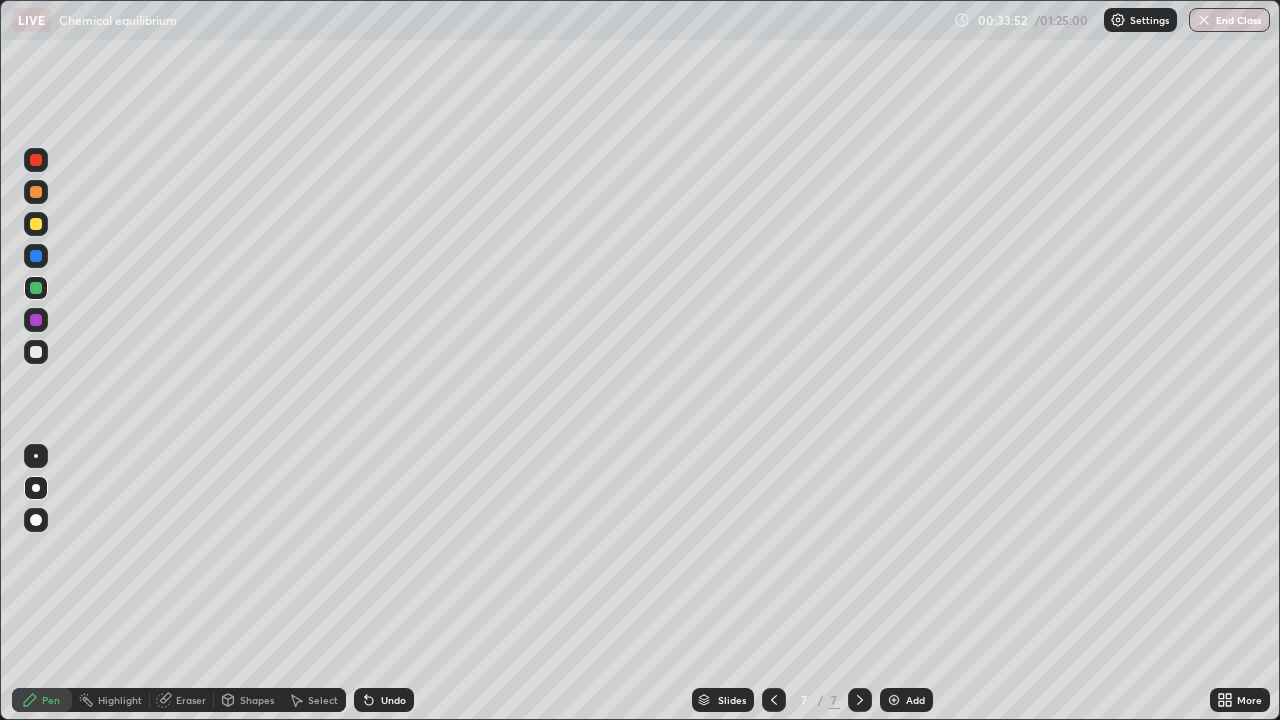 click at bounding box center (36, 352) 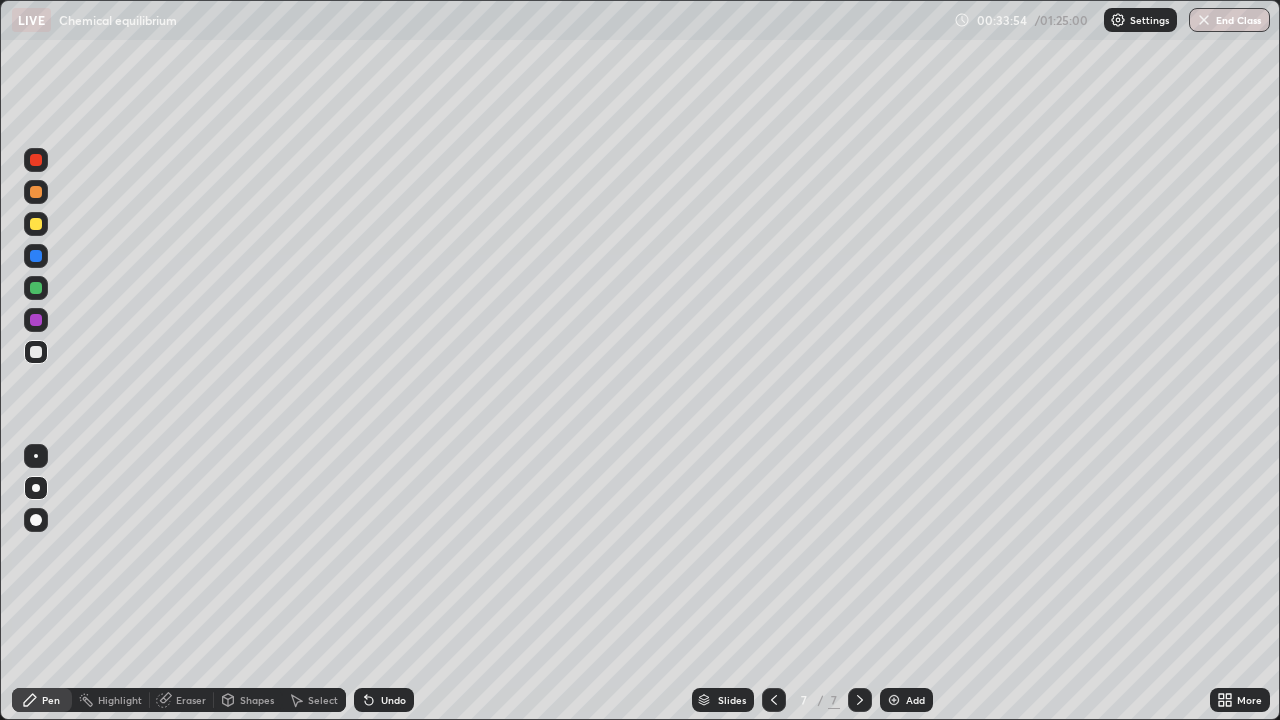 click at bounding box center (36, 288) 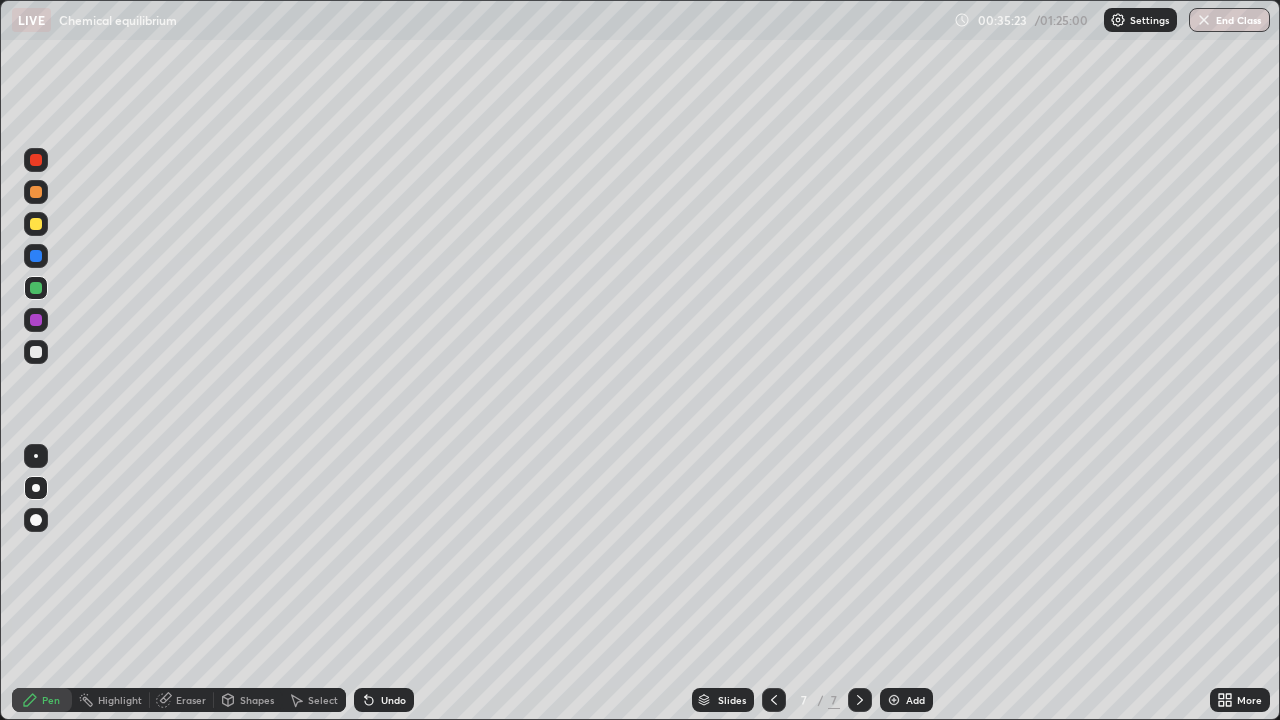 click at bounding box center (36, 352) 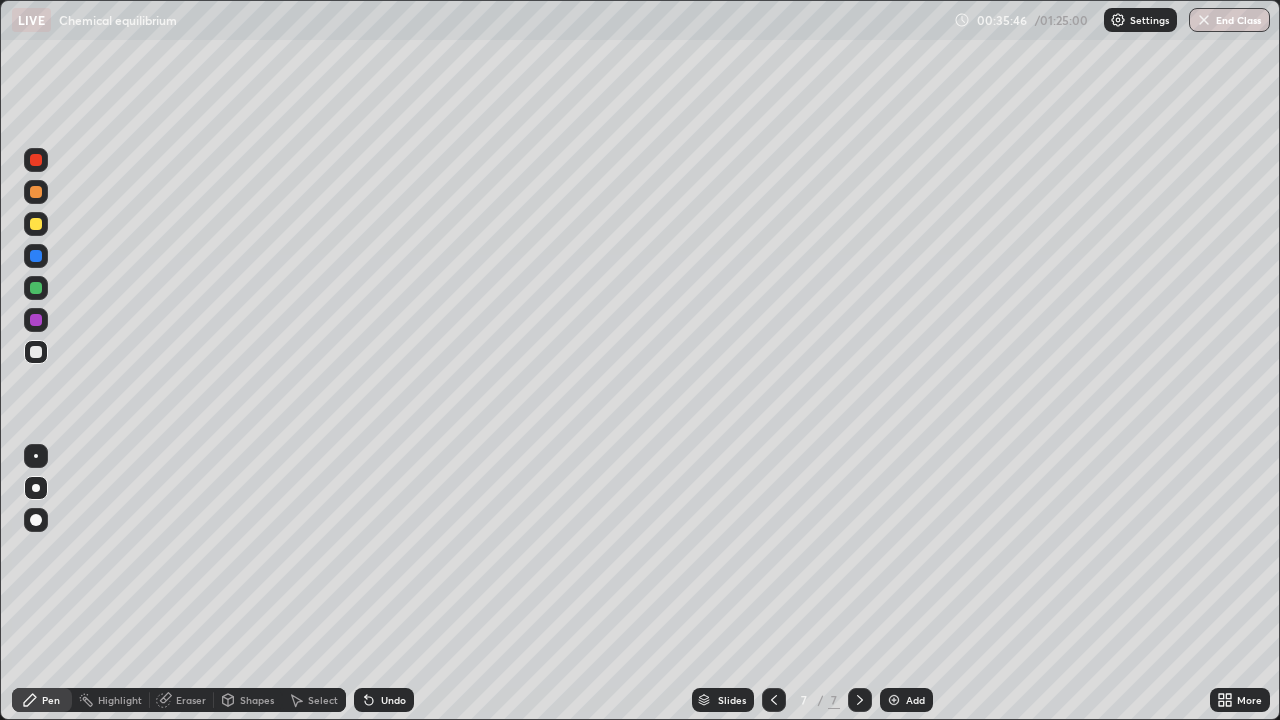 click at bounding box center (36, 224) 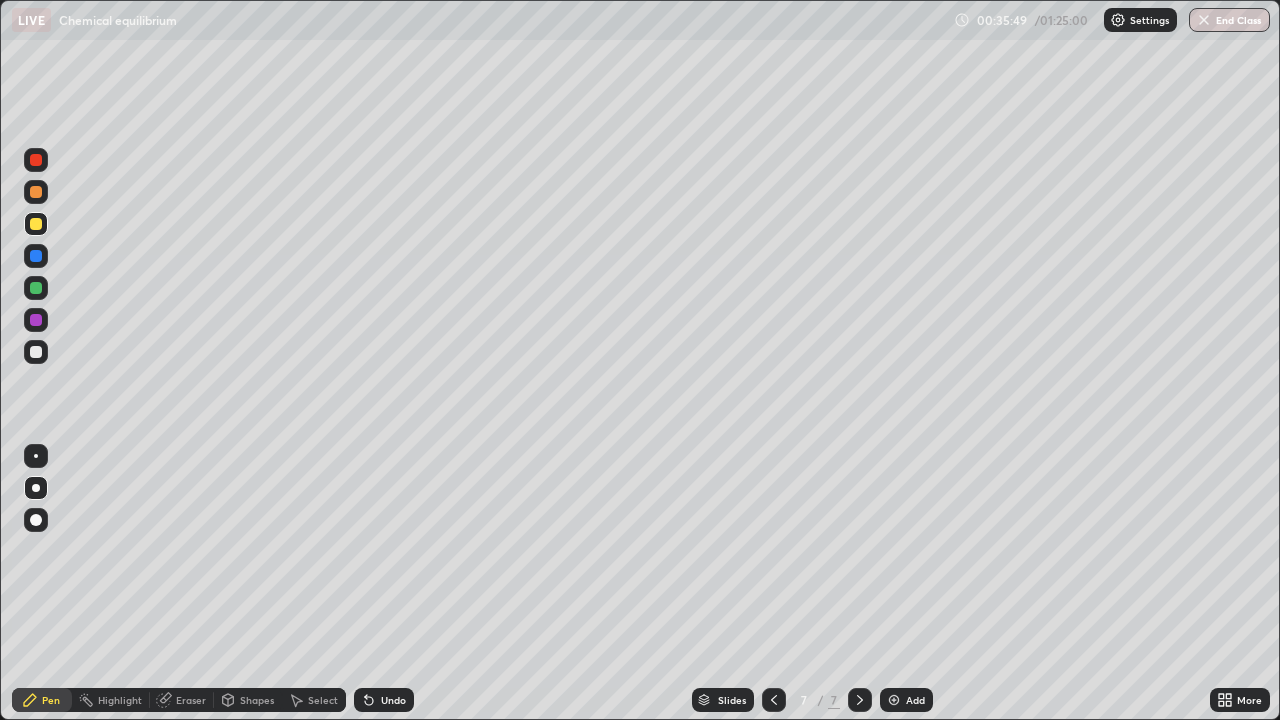 click at bounding box center [36, 288] 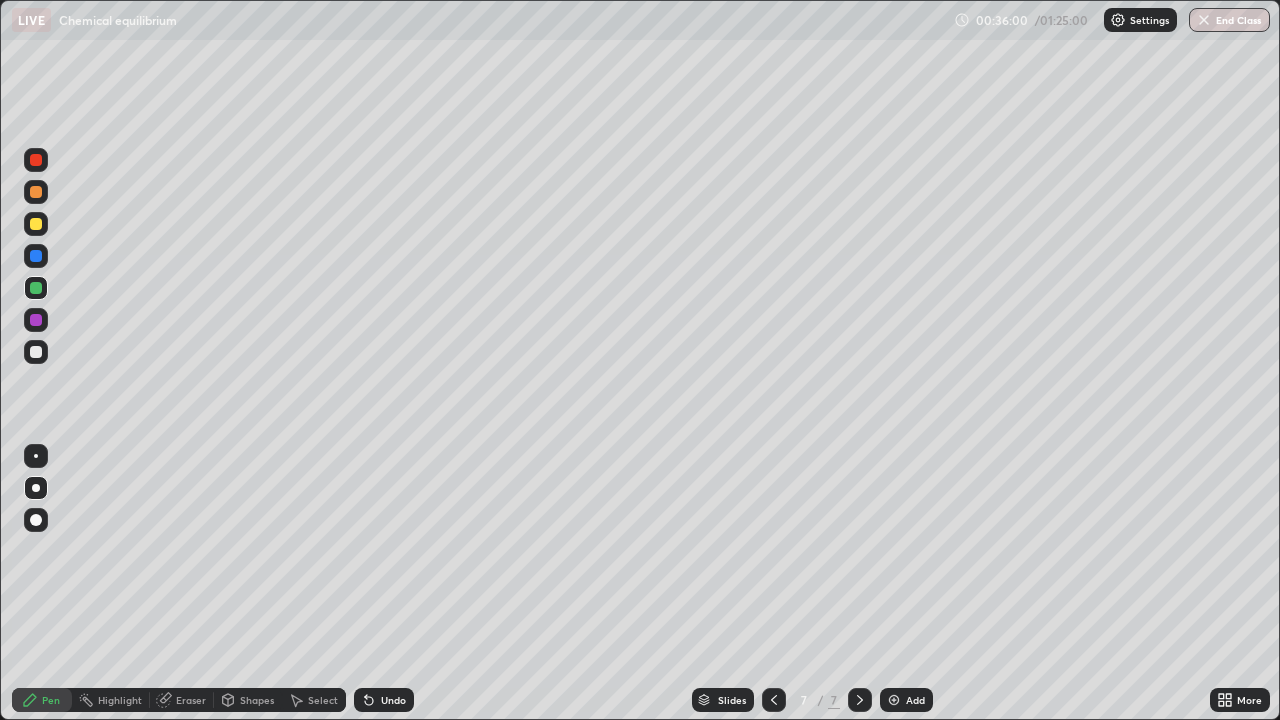 click at bounding box center [36, 224] 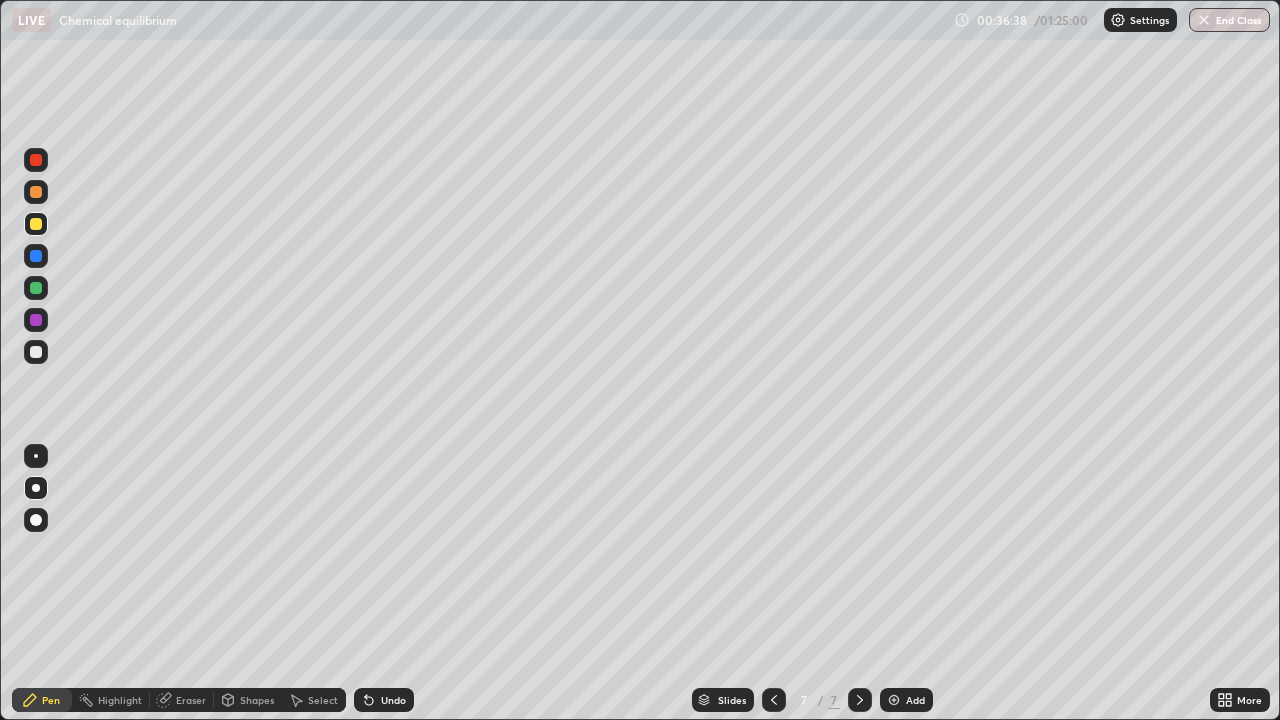 click at bounding box center (36, 288) 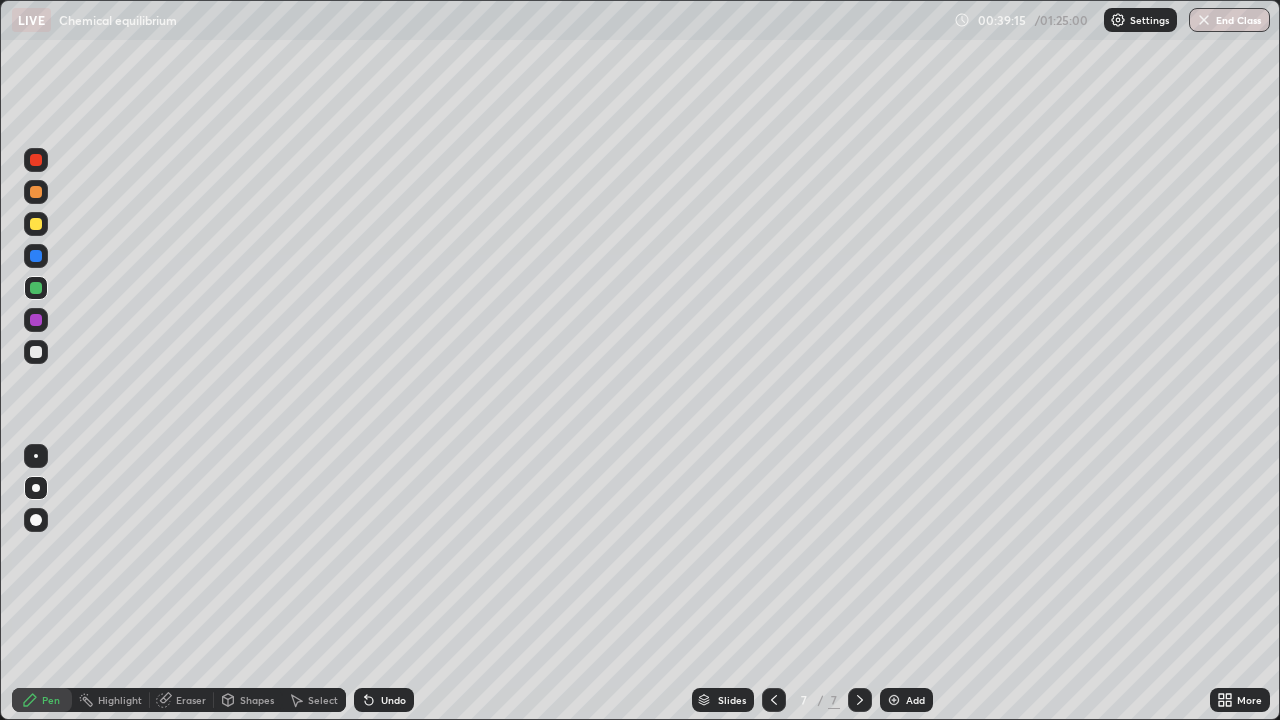 click at bounding box center (36, 352) 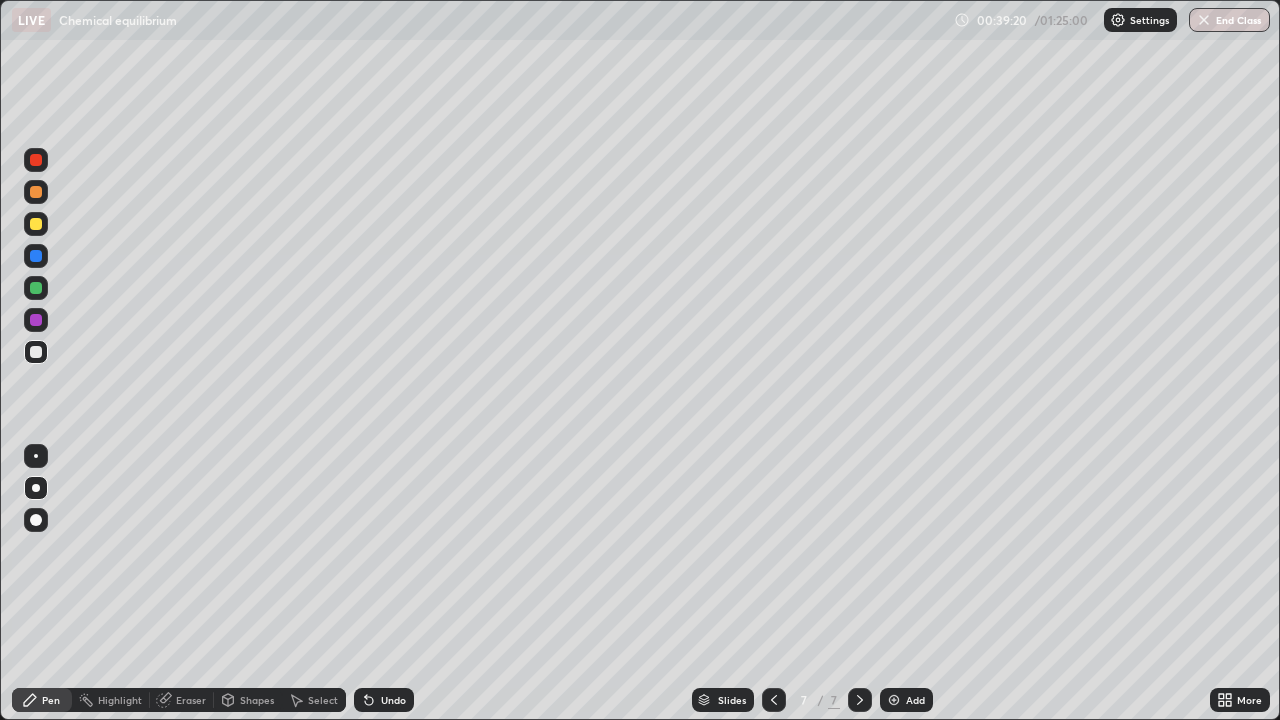 click at bounding box center (894, 700) 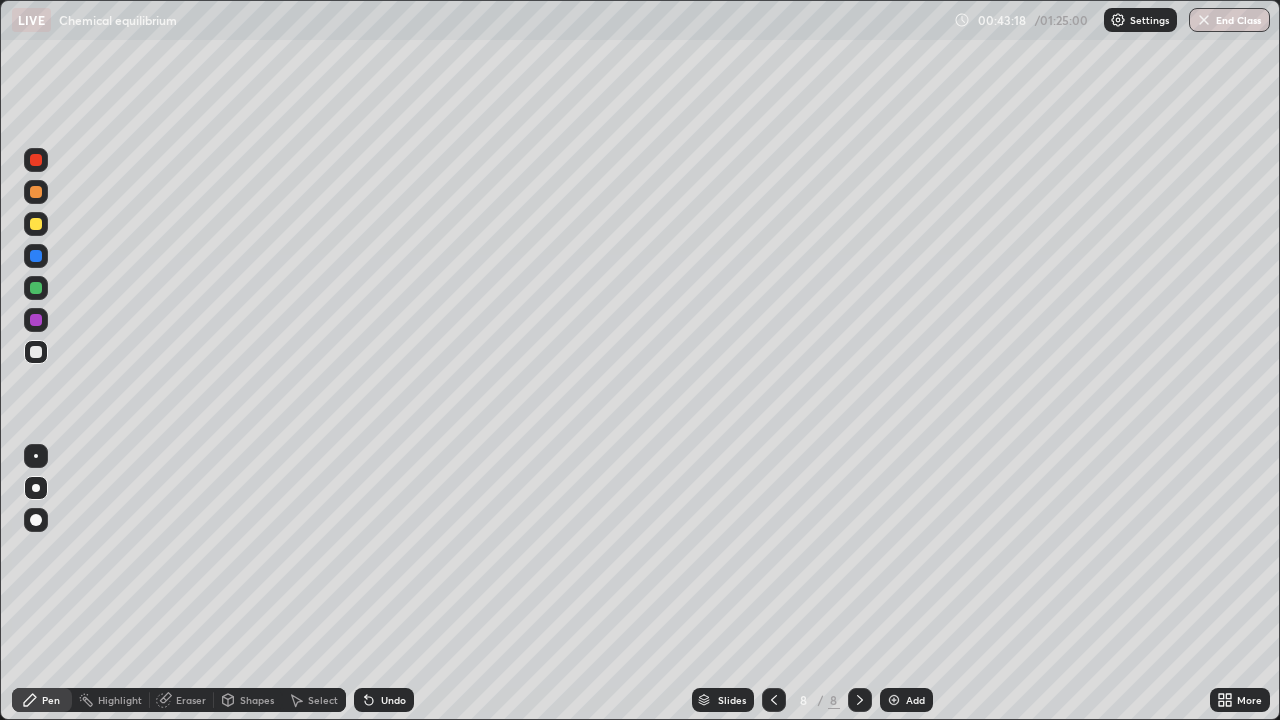 click at bounding box center [36, 224] 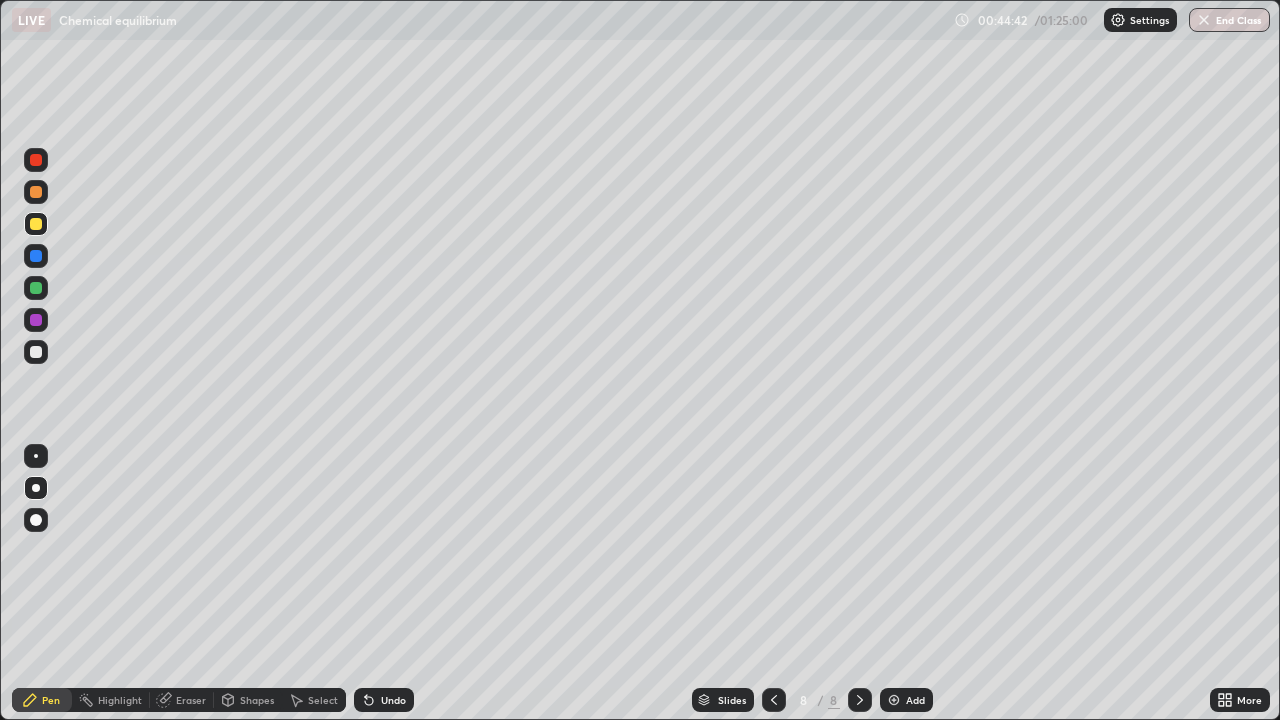 click at bounding box center (36, 352) 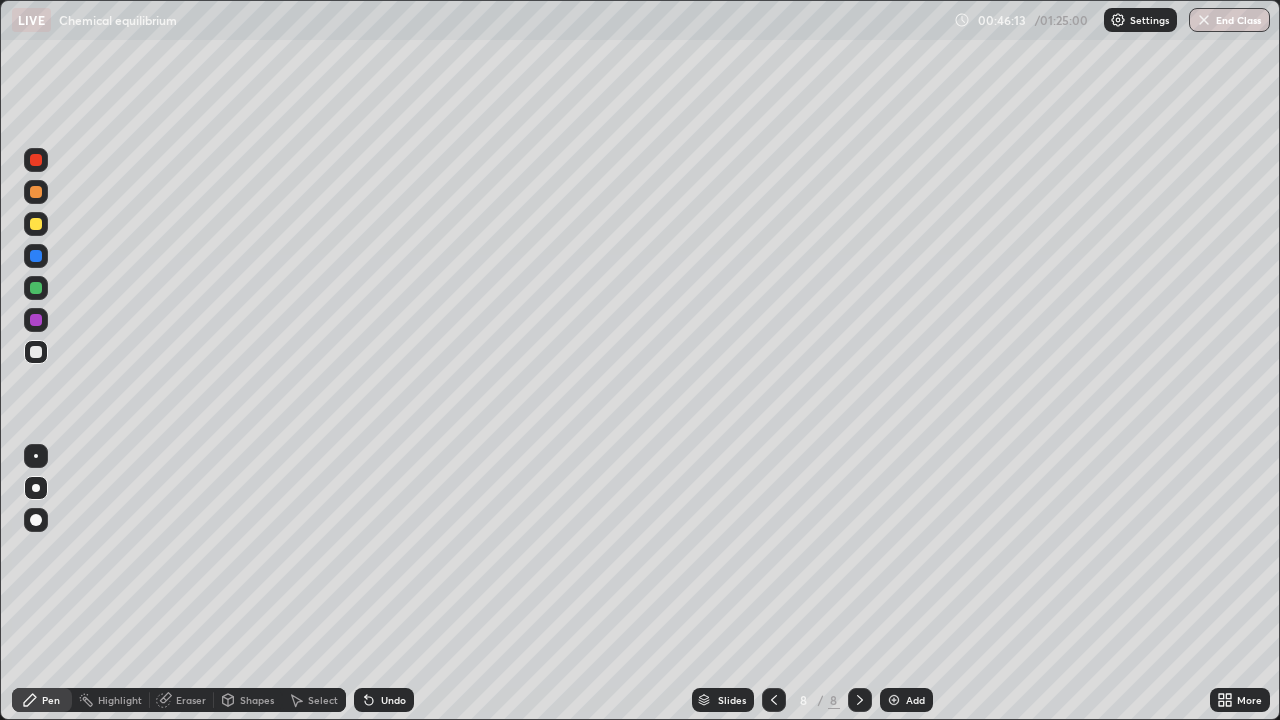 click on "Add" at bounding box center [915, 700] 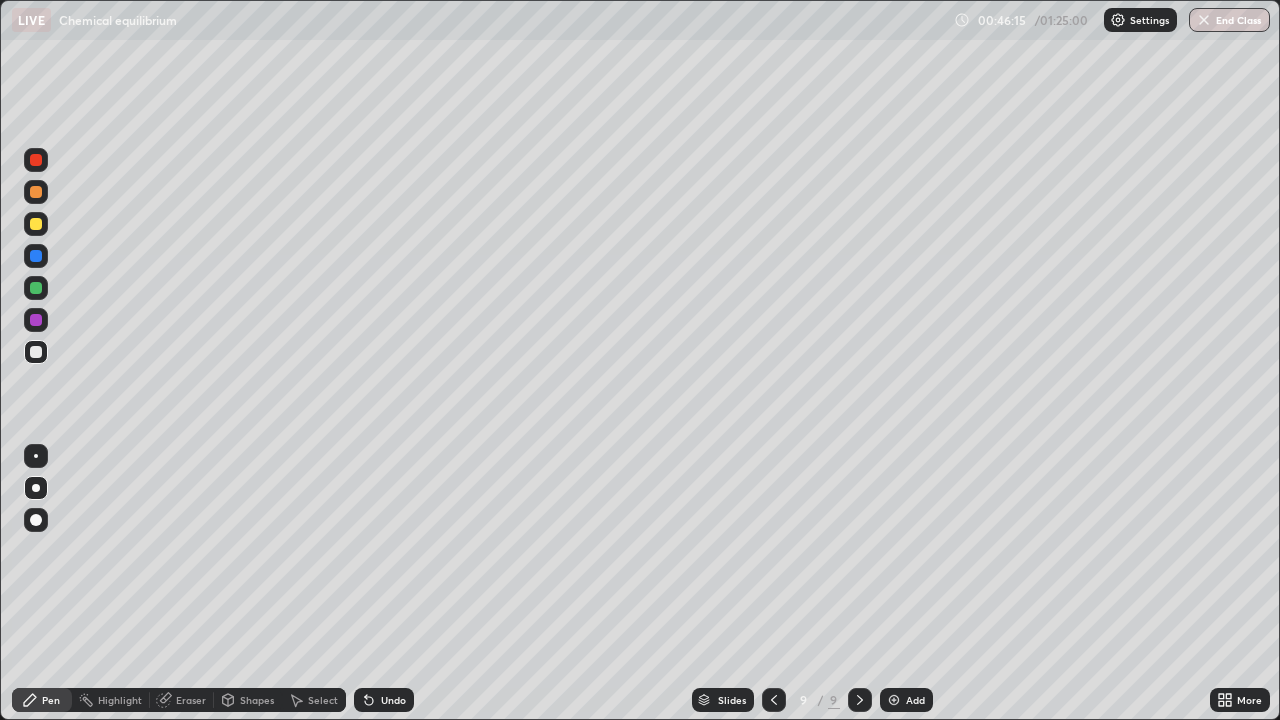 click at bounding box center [36, 352] 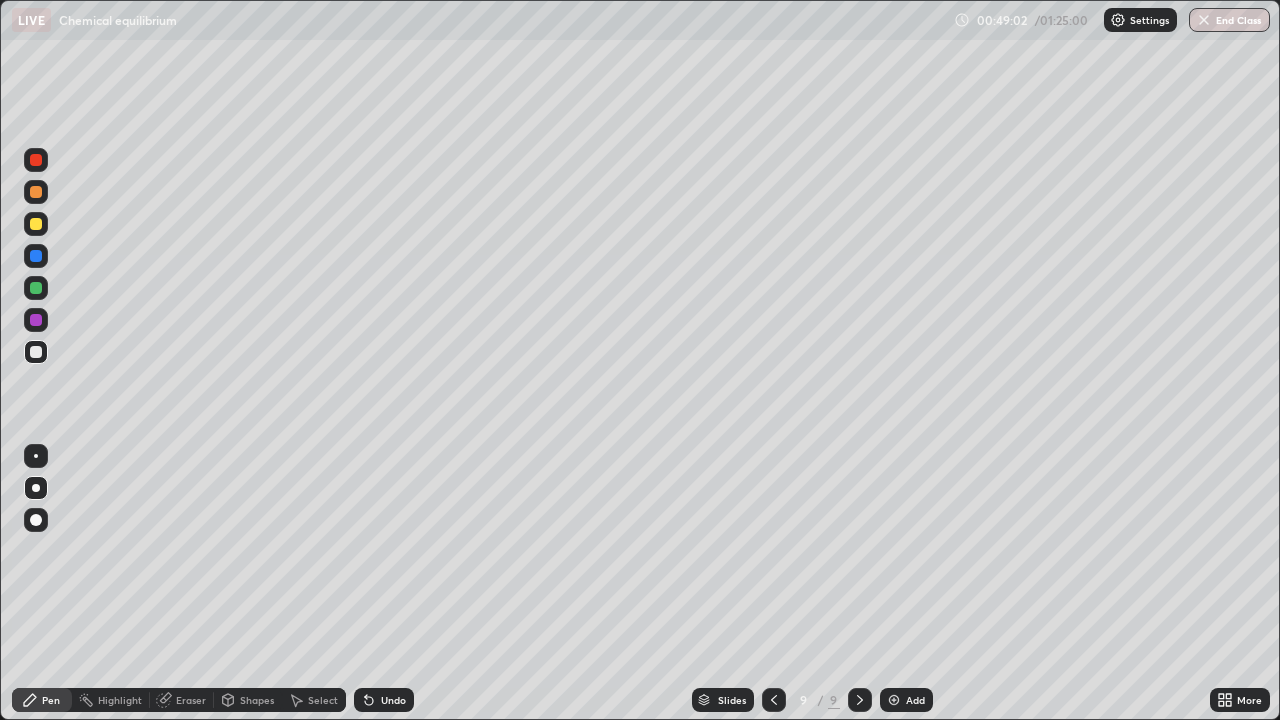 click on "Add" at bounding box center (906, 700) 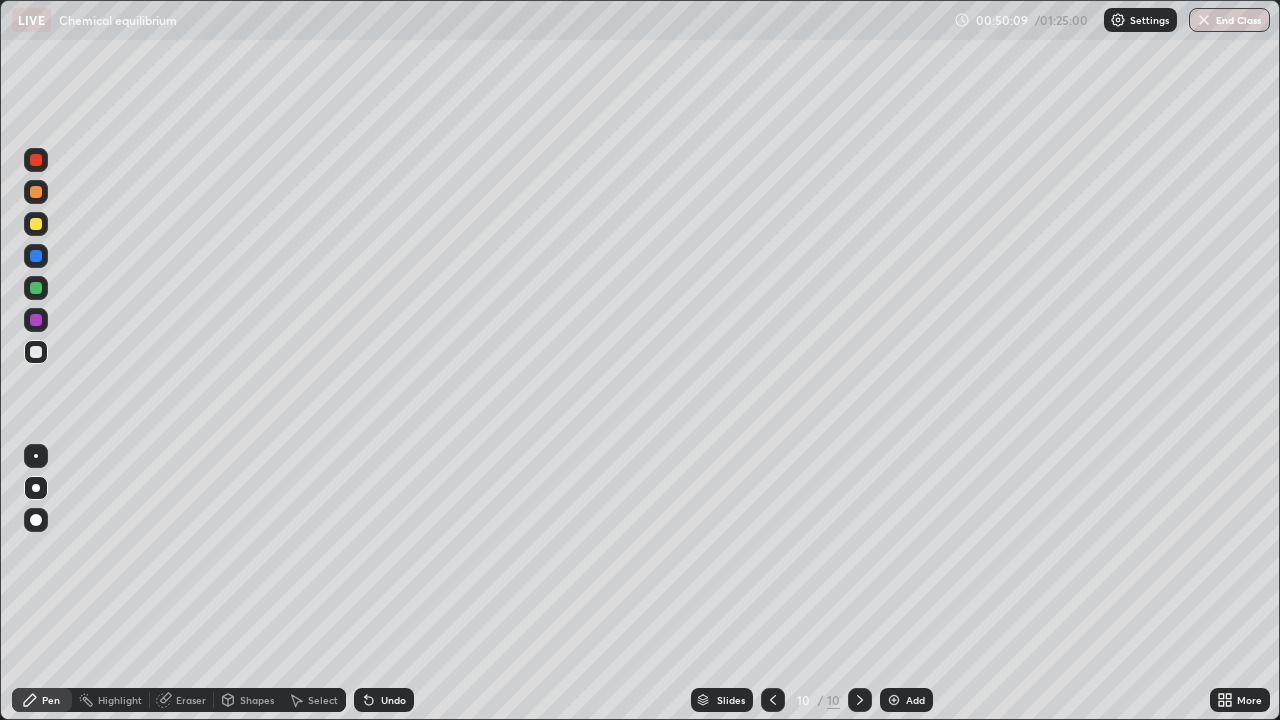 click at bounding box center (36, 224) 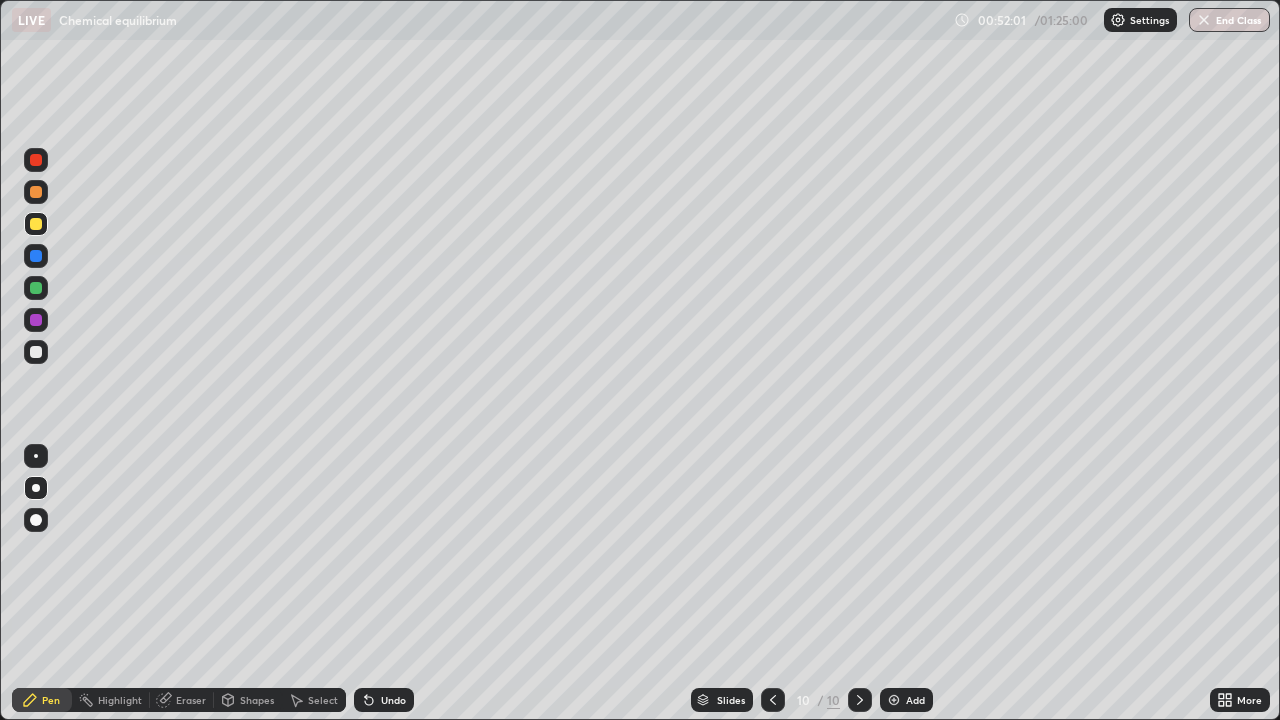 click on "Add" at bounding box center [906, 700] 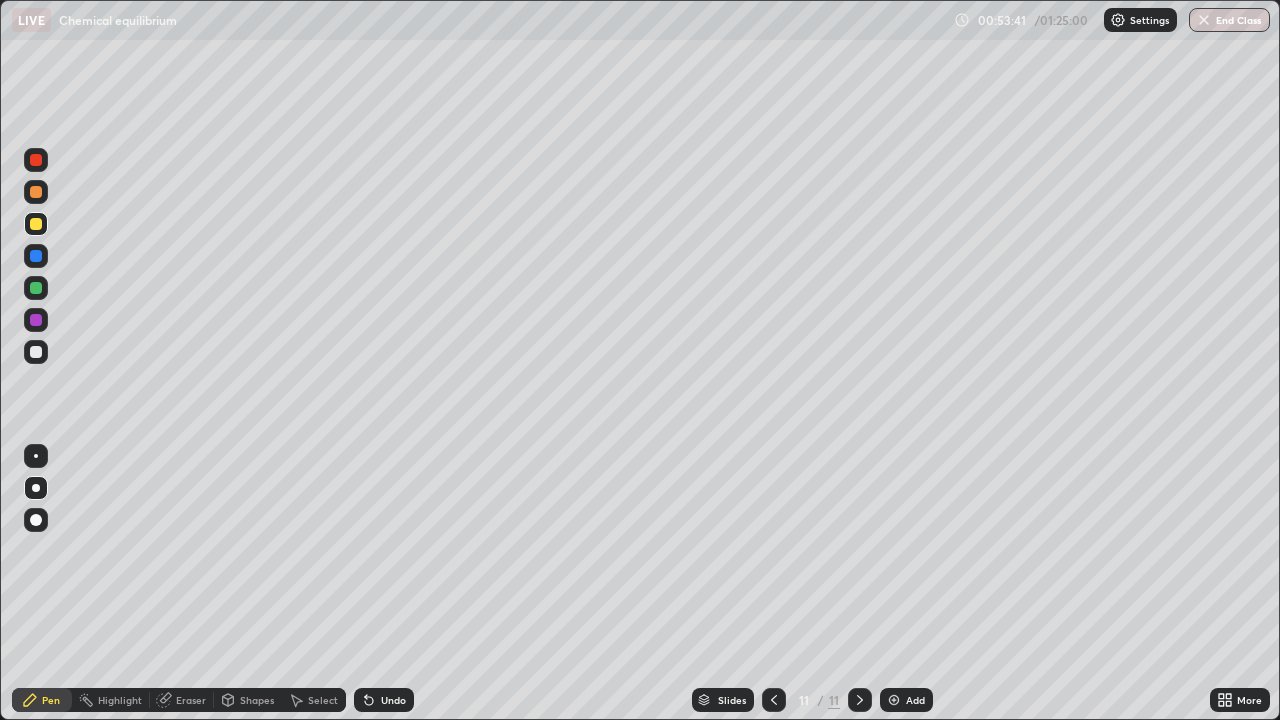 click at bounding box center (36, 352) 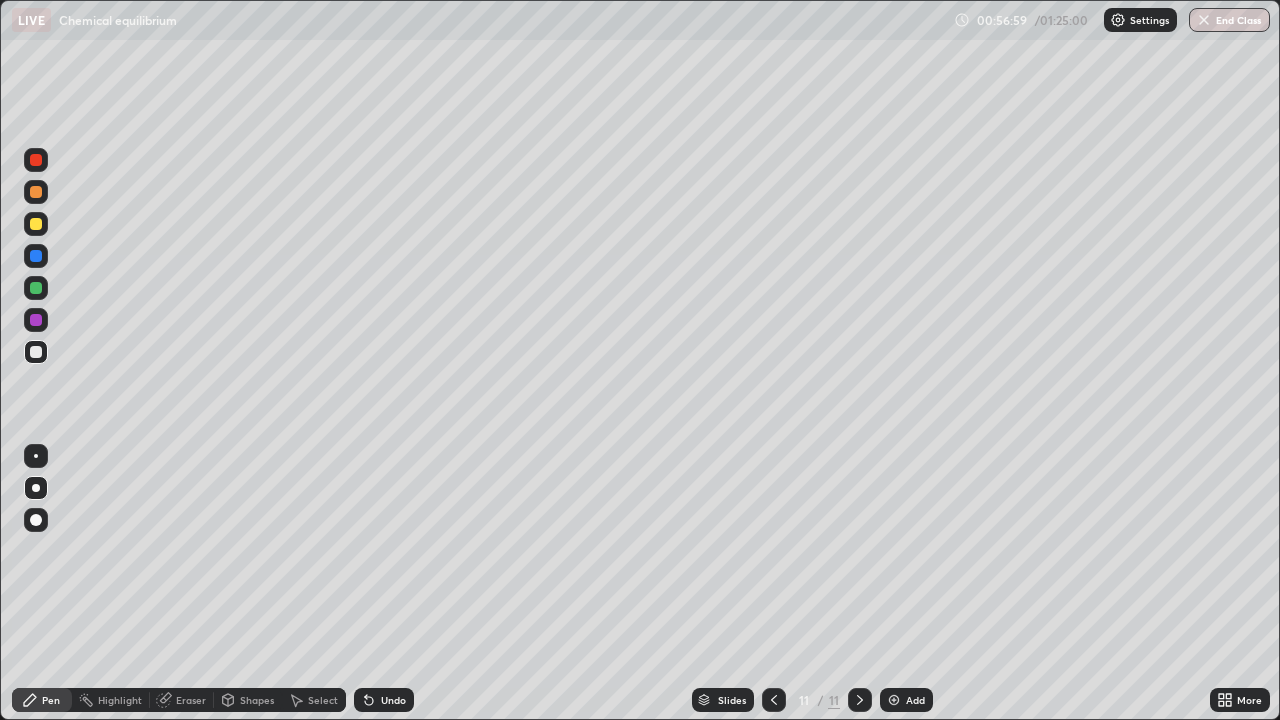 click on "Add" at bounding box center (915, 700) 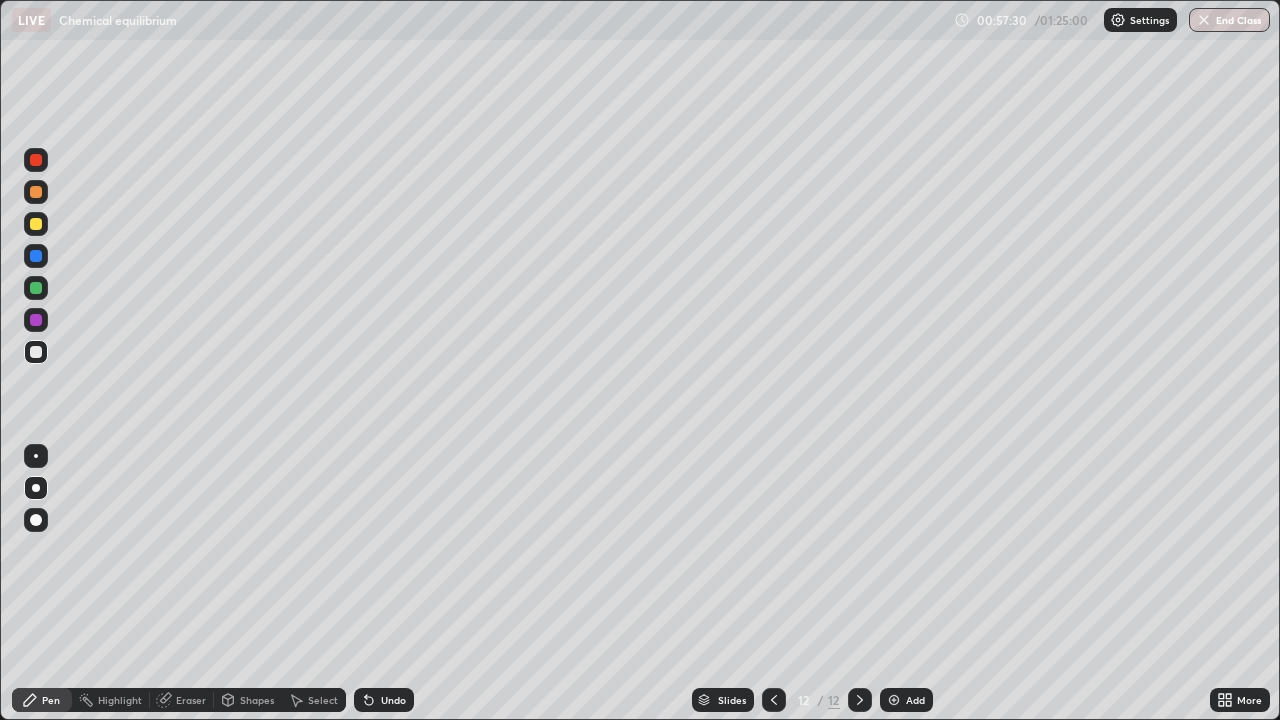 click at bounding box center [36, 224] 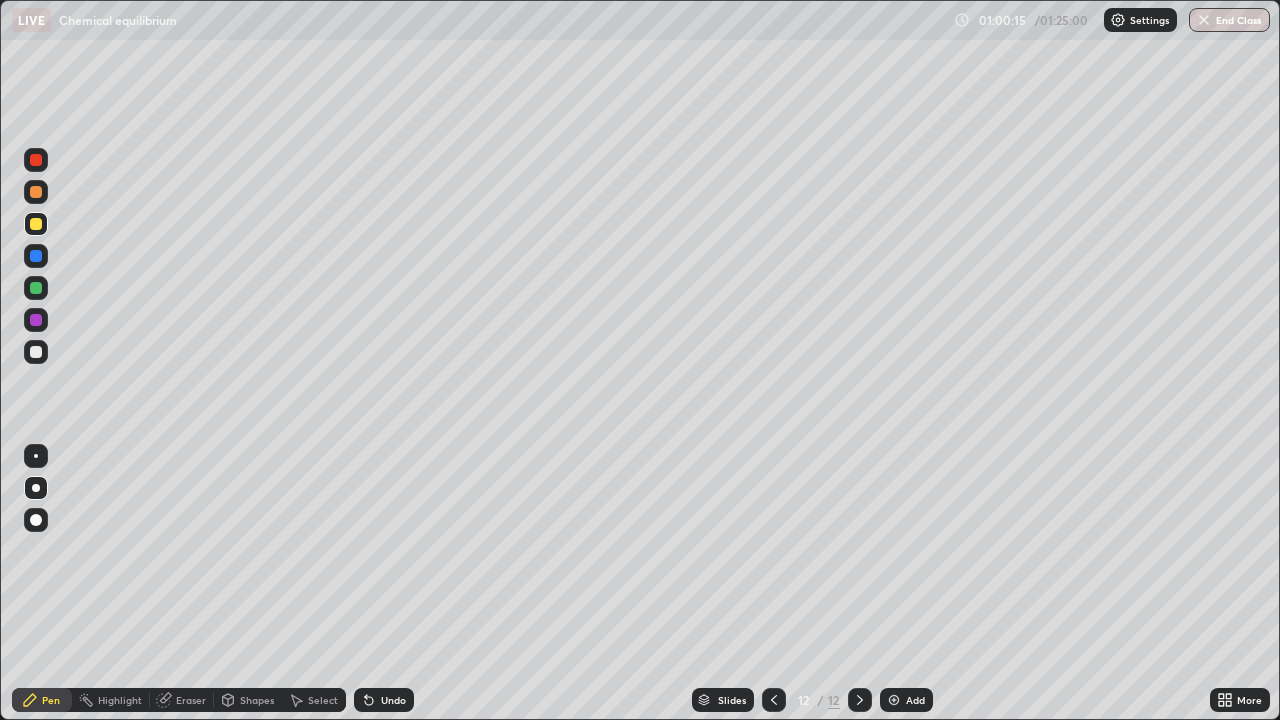 click at bounding box center [36, 352] 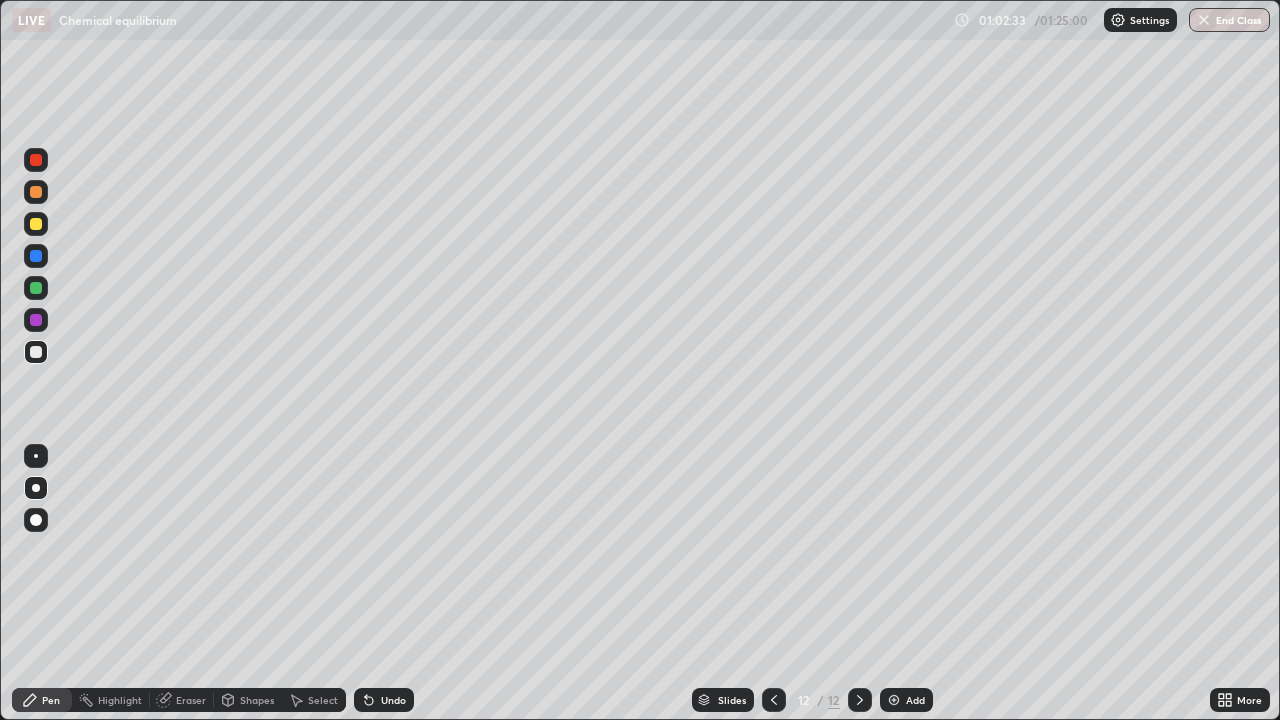 click at bounding box center [36, 288] 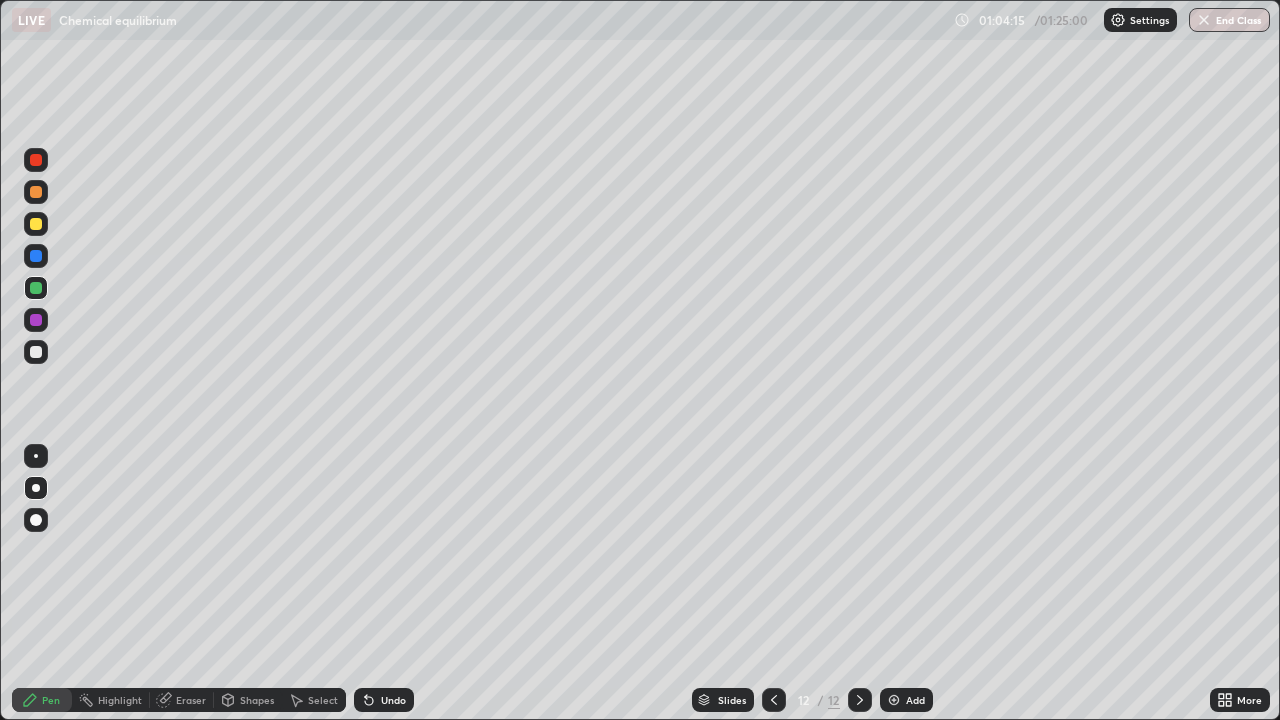 click at bounding box center (36, 352) 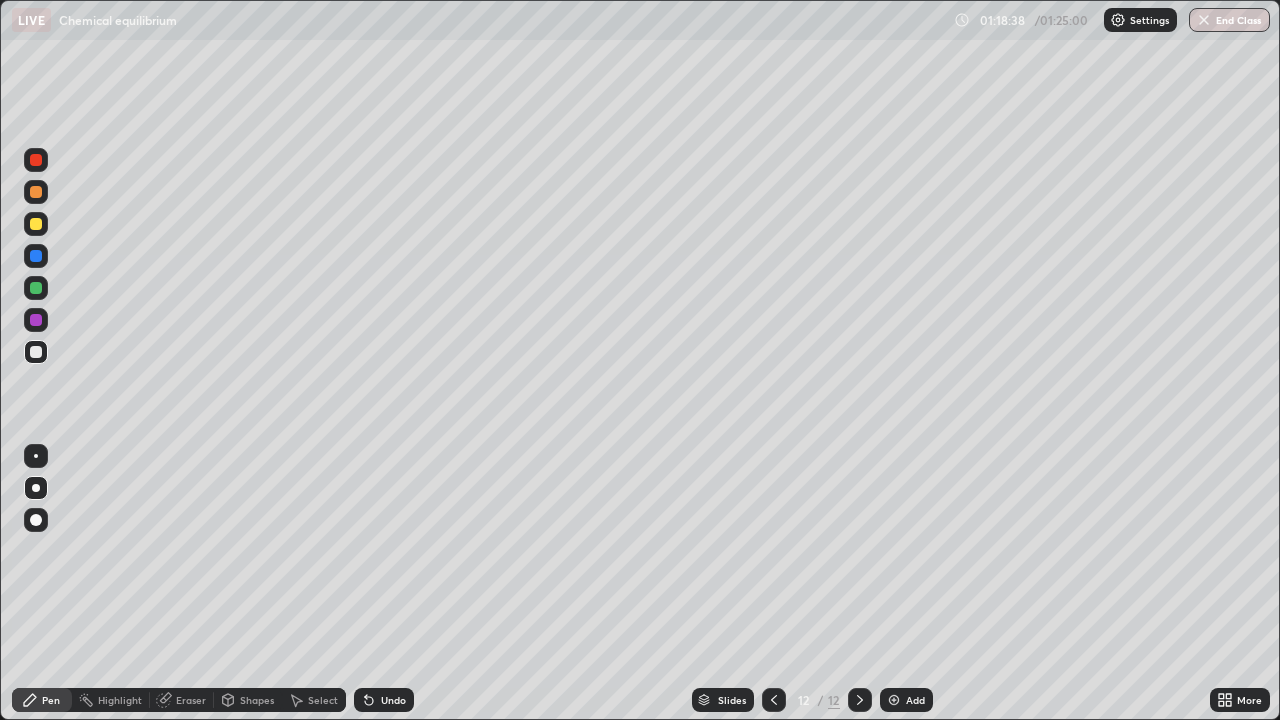 click on "End Class" at bounding box center [1229, 20] 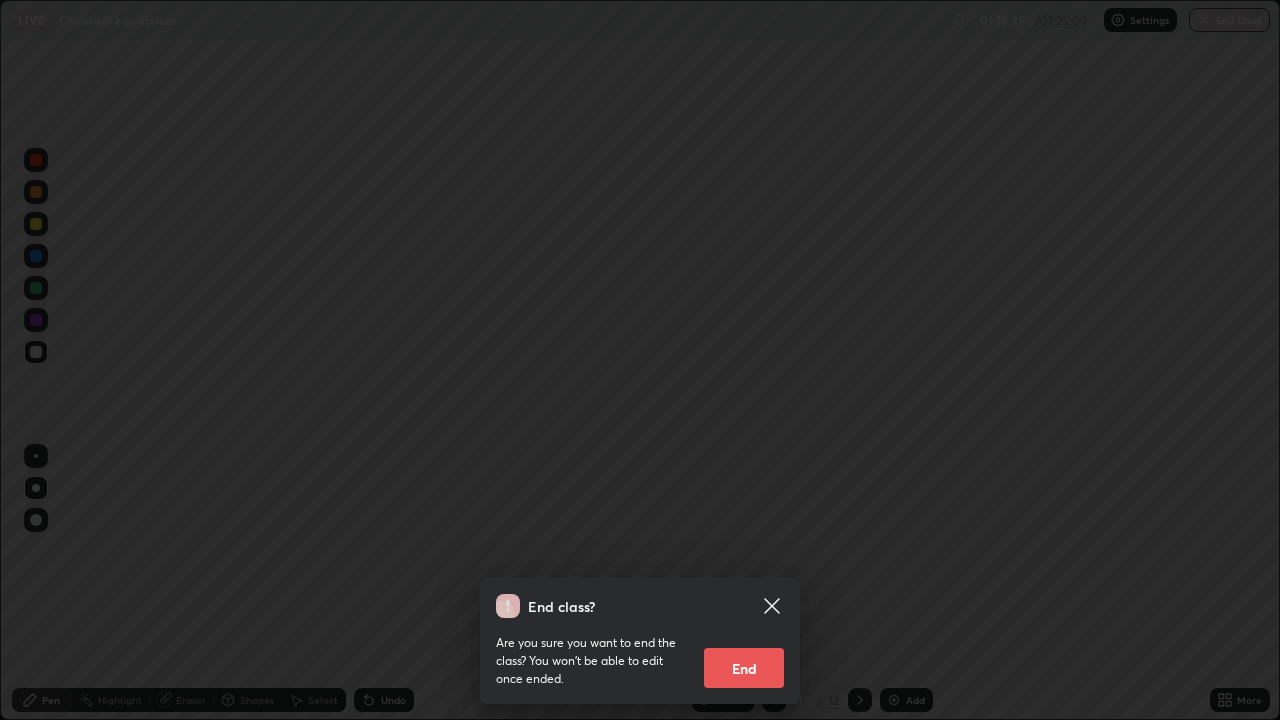 click on "End" at bounding box center [744, 668] 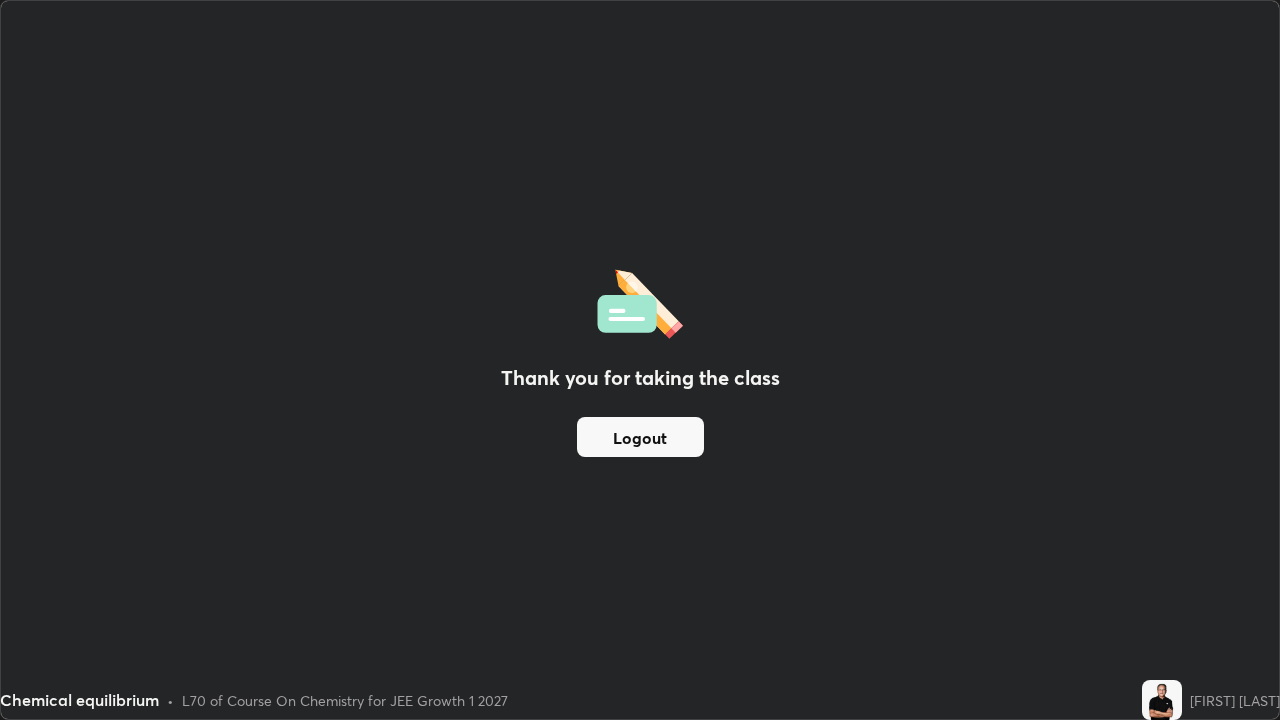 click on "Logout" at bounding box center [640, 437] 